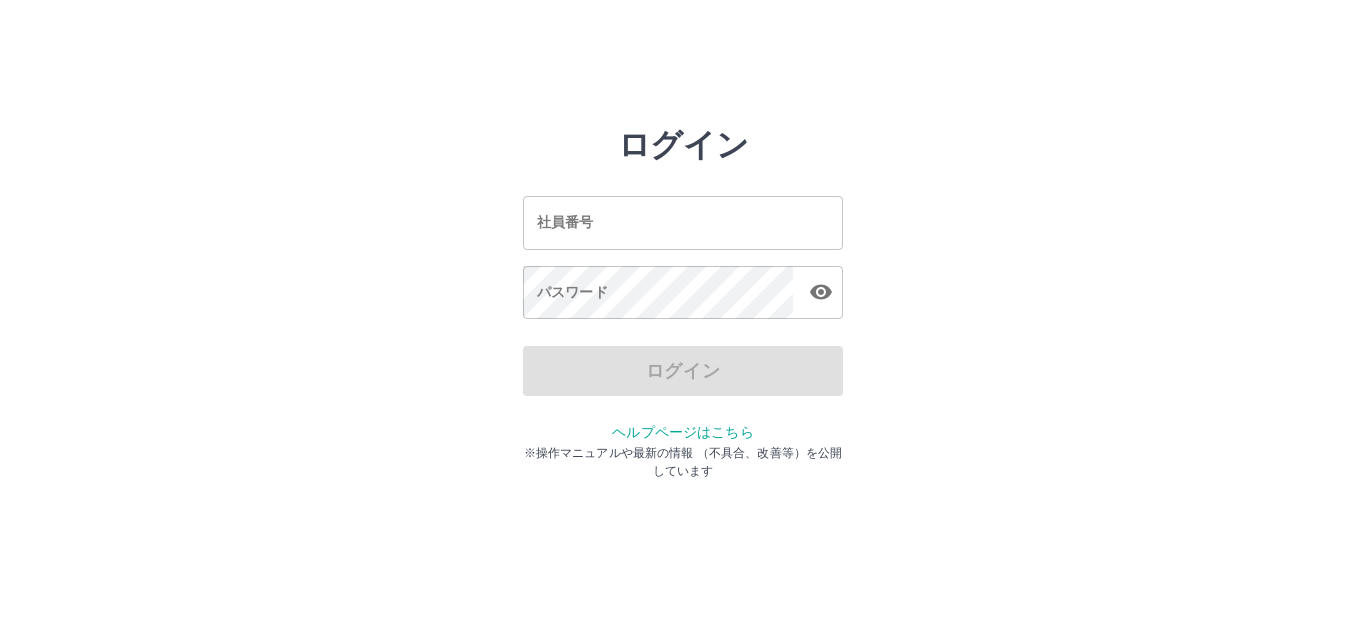 scroll, scrollTop: 0, scrollLeft: 0, axis: both 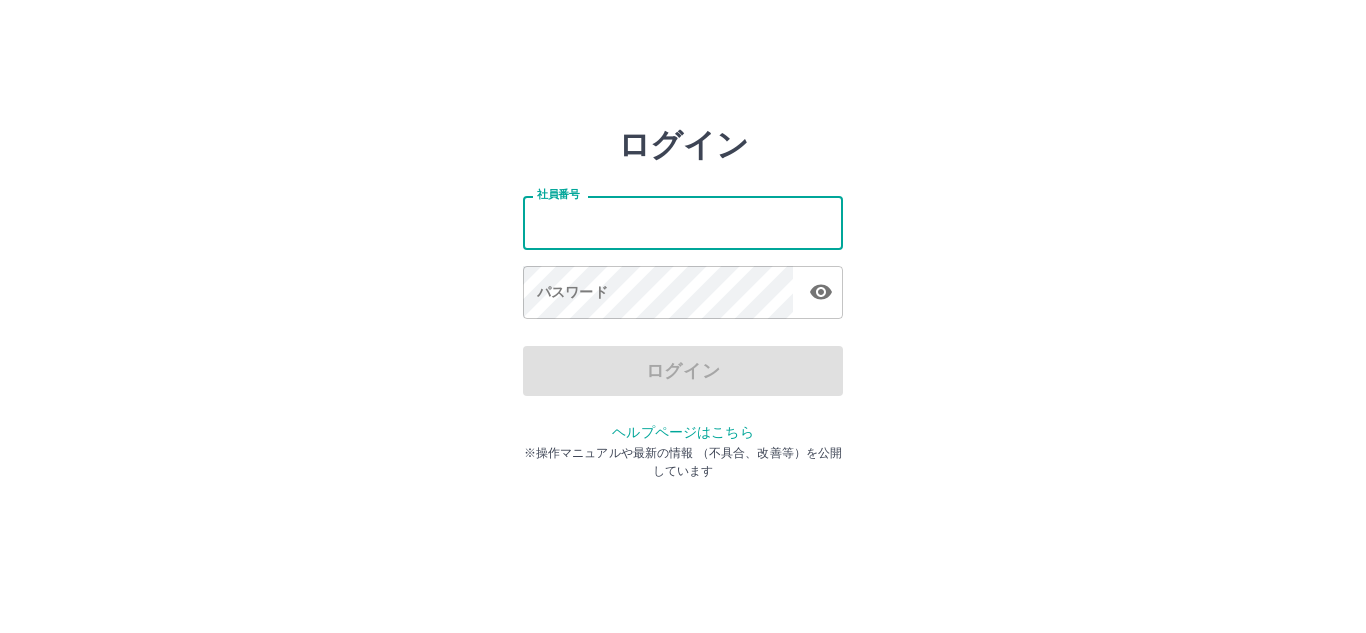 type on "*******" 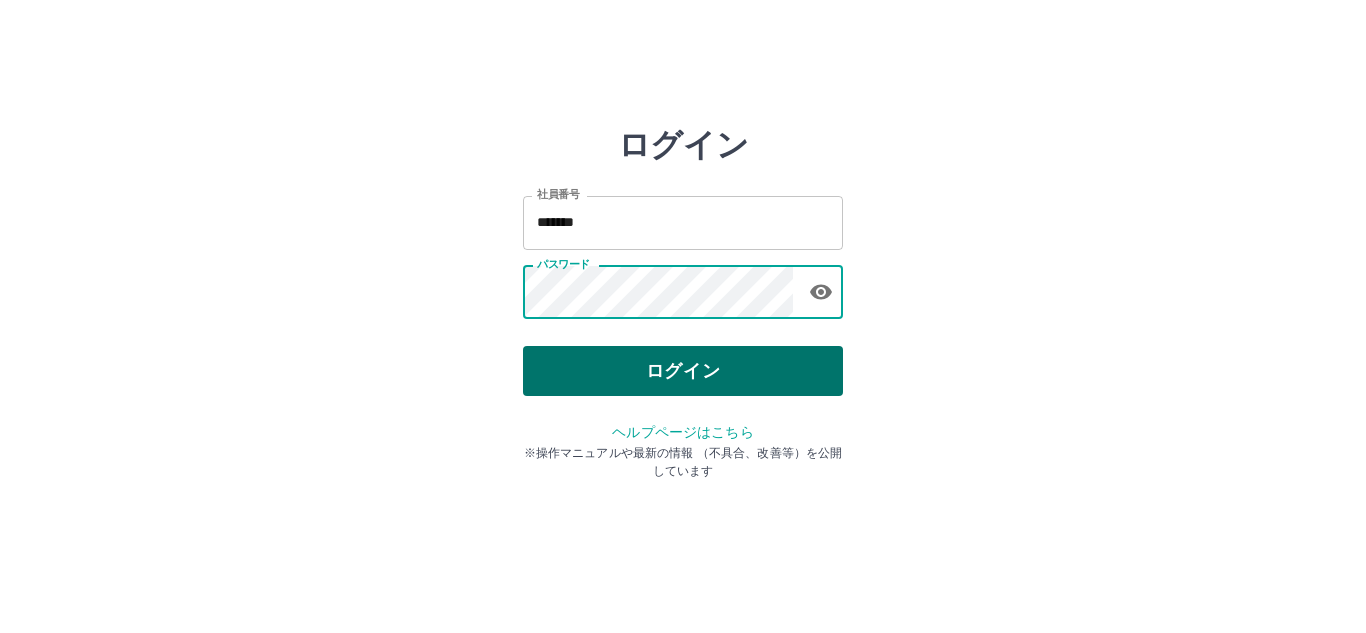 click on "ログイン" at bounding box center (683, 371) 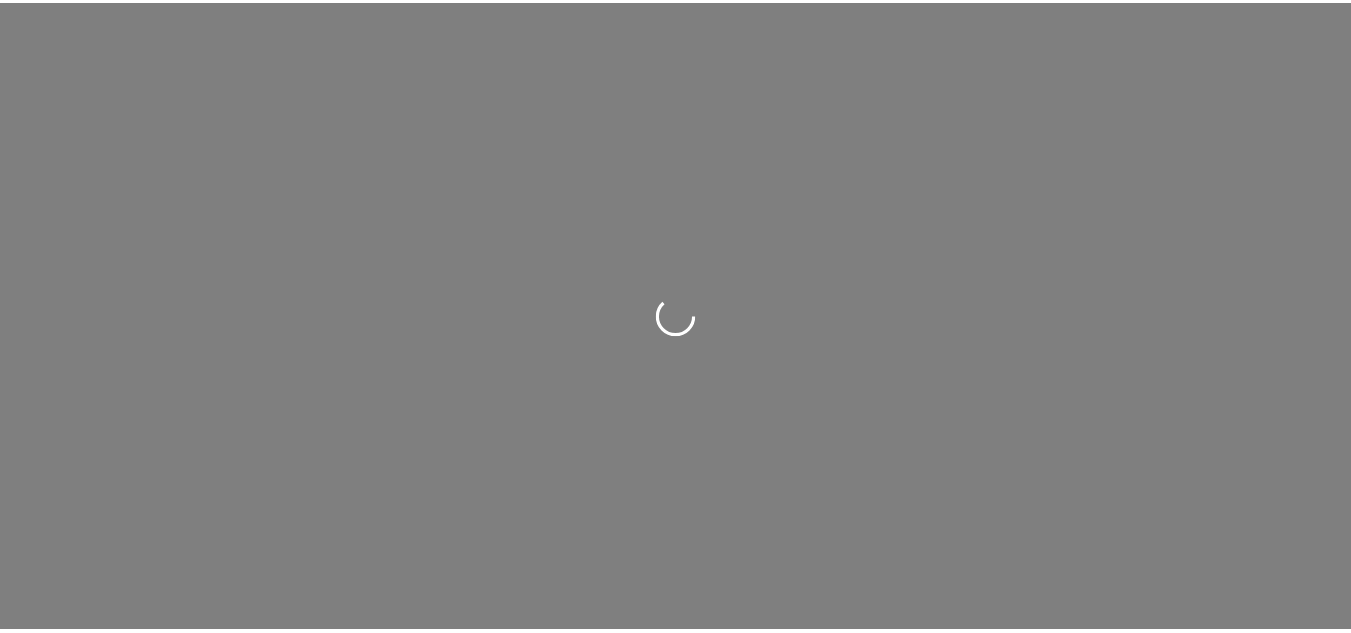 scroll, scrollTop: 0, scrollLeft: 0, axis: both 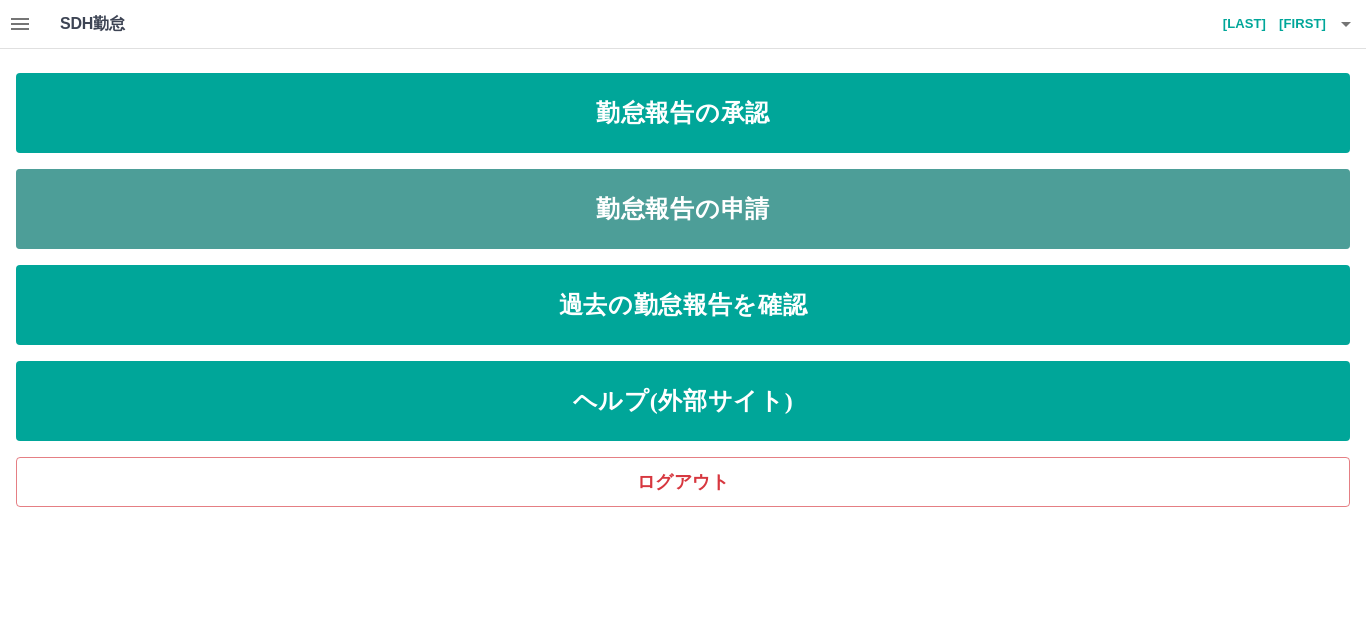 click on "勤怠報告の申請" at bounding box center (683, 209) 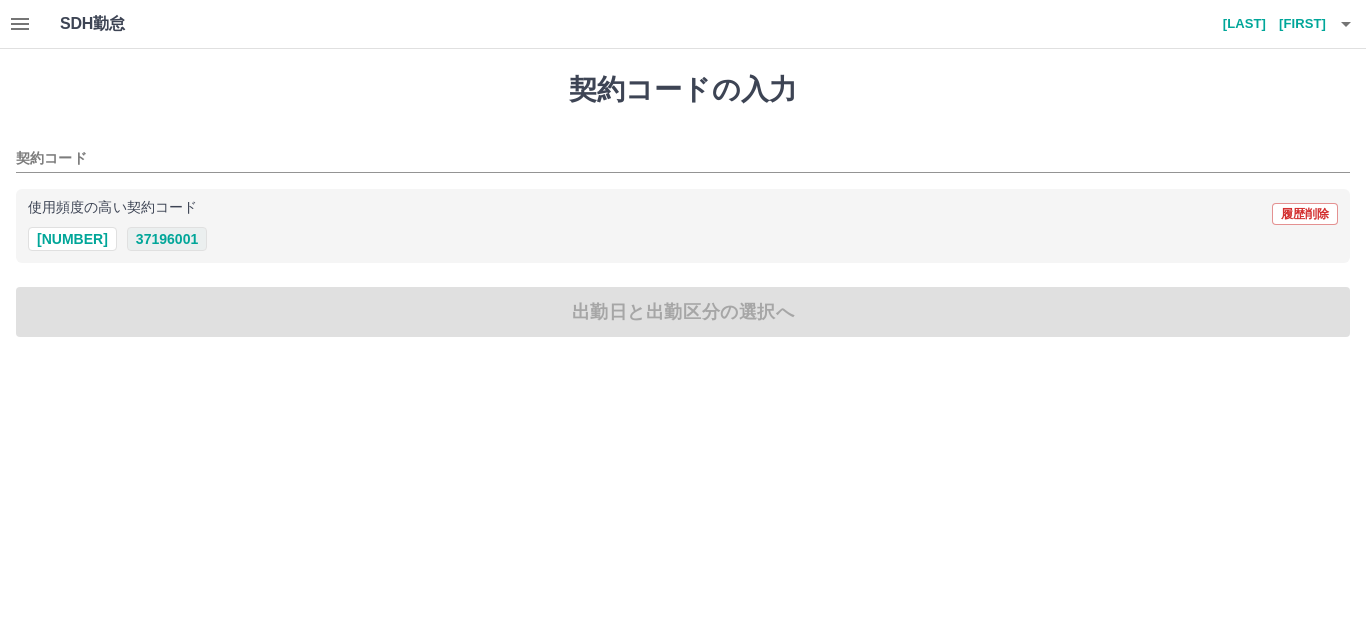 click on "37196001" at bounding box center [167, 239] 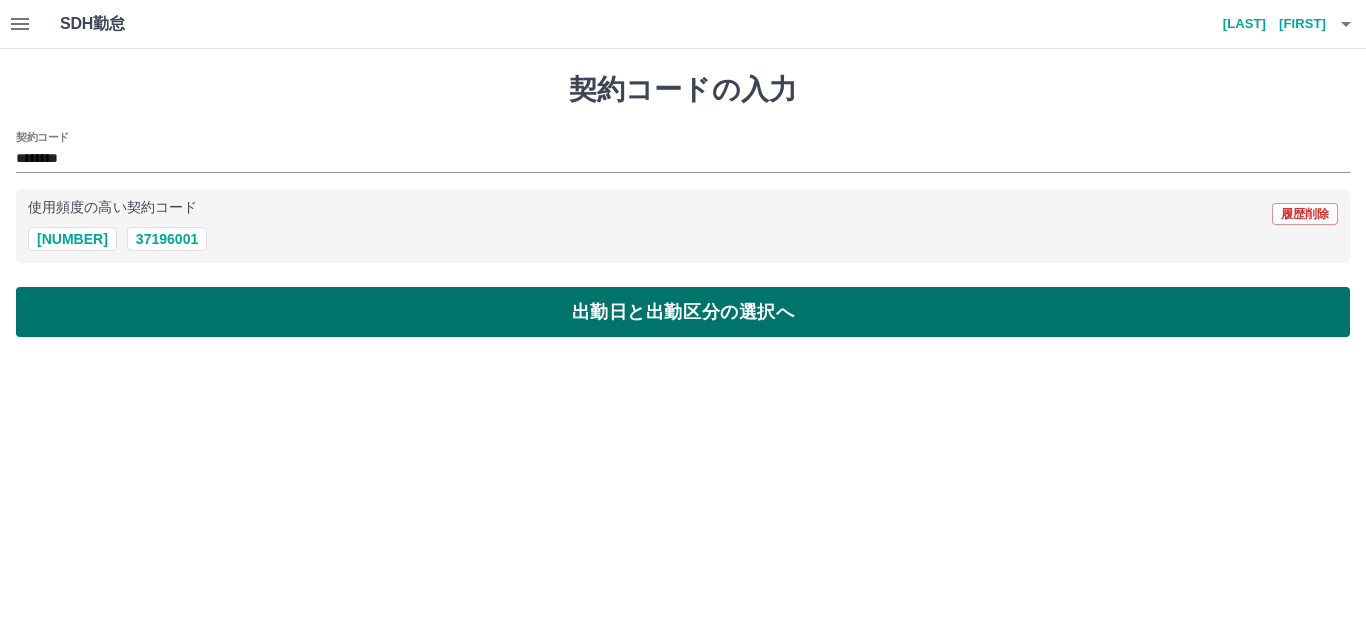 click on "出勤日と出勤区分の選択へ" at bounding box center [683, 312] 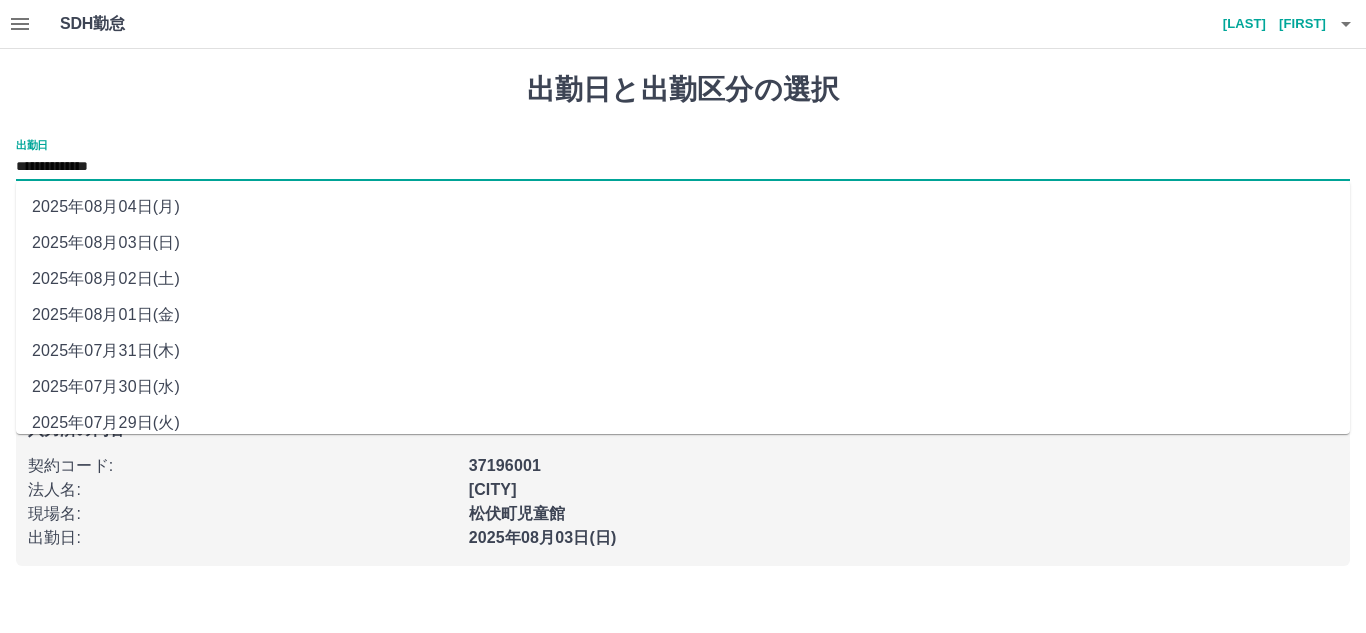 click on "**********" at bounding box center (683, 167) 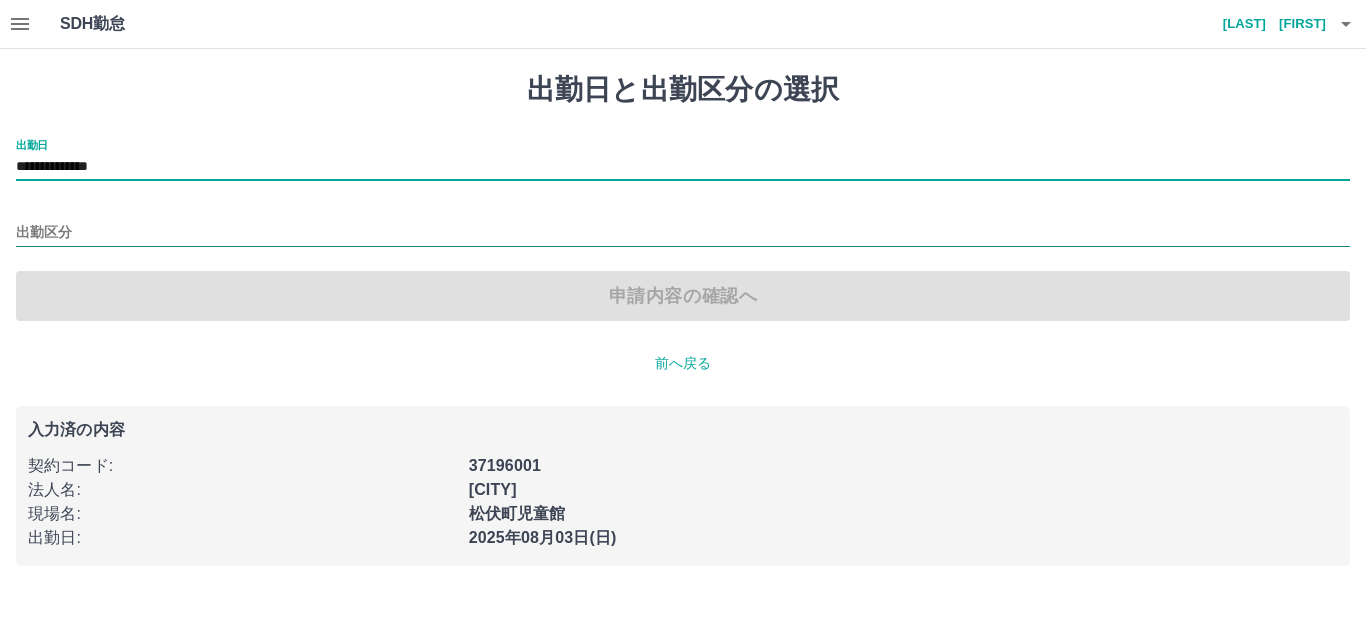 click on "出勤区分" at bounding box center (683, 233) 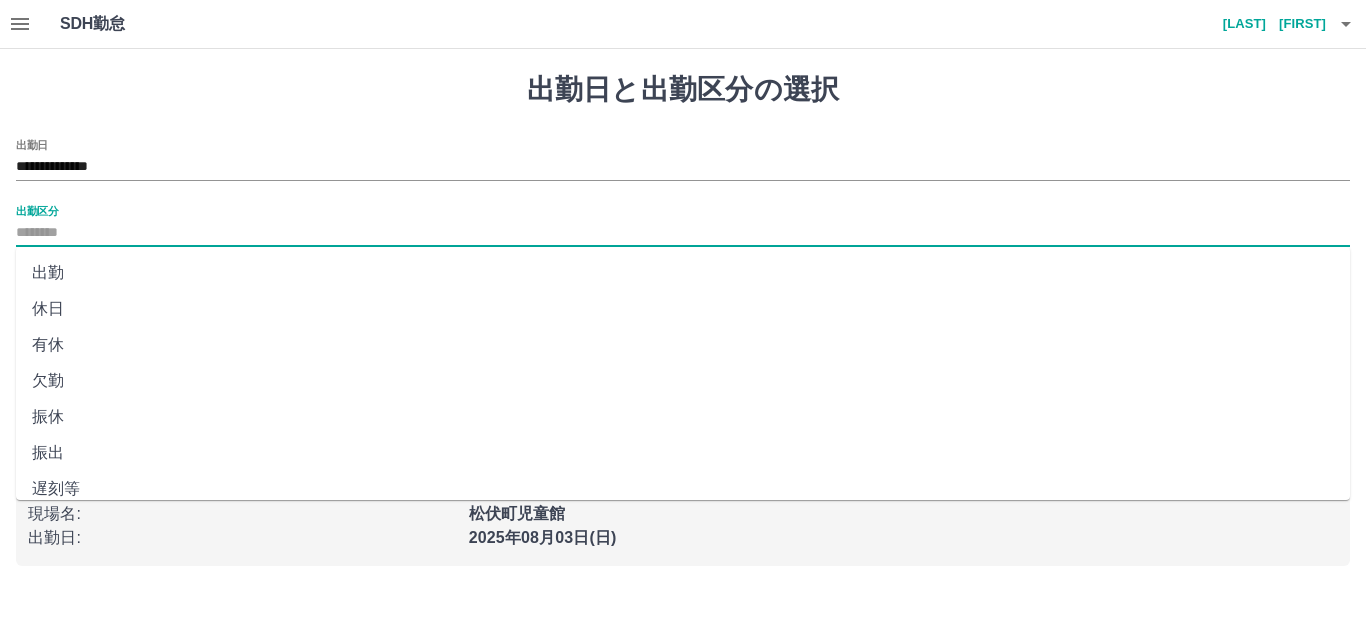 click on "出勤" at bounding box center (683, 273) 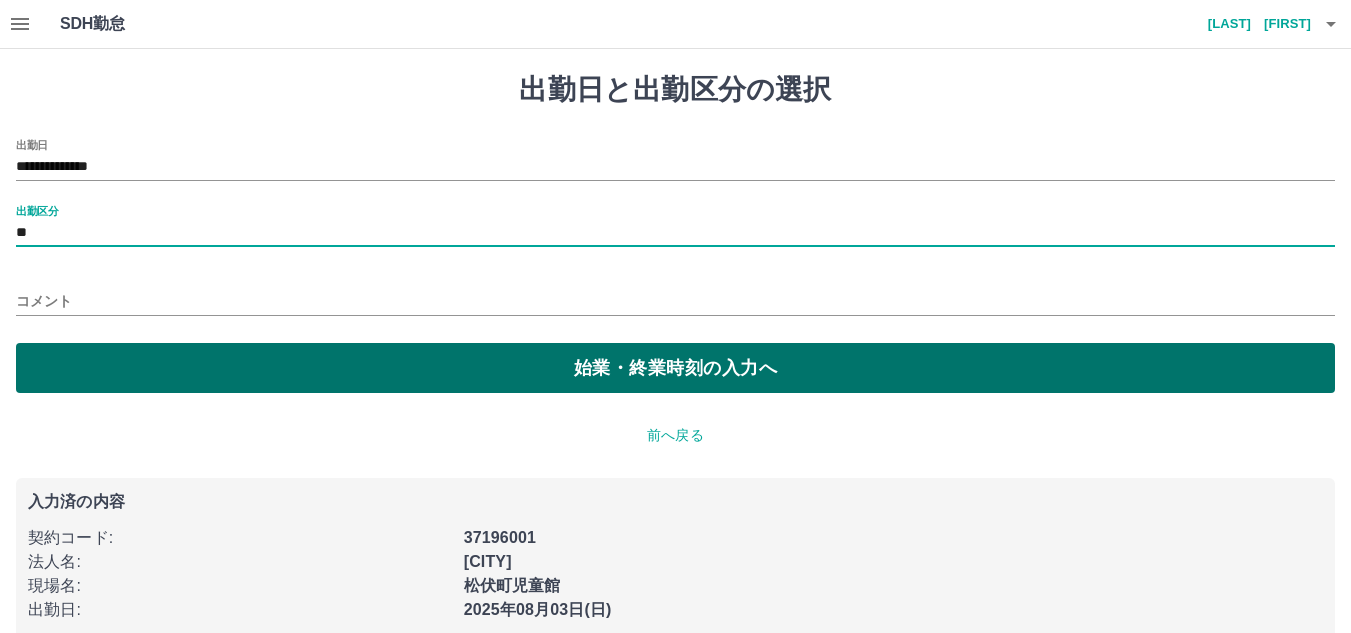 click on "始業・終業時刻の入力へ" at bounding box center (675, 368) 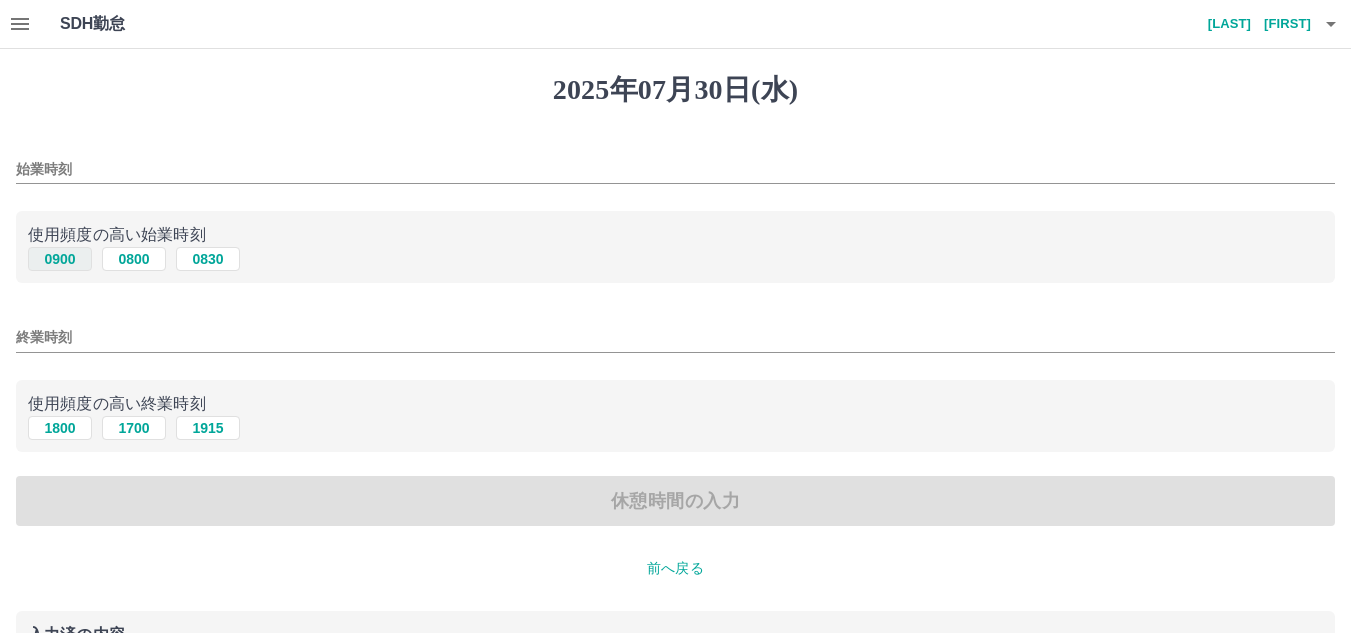 click on "0900" at bounding box center [60, 259] 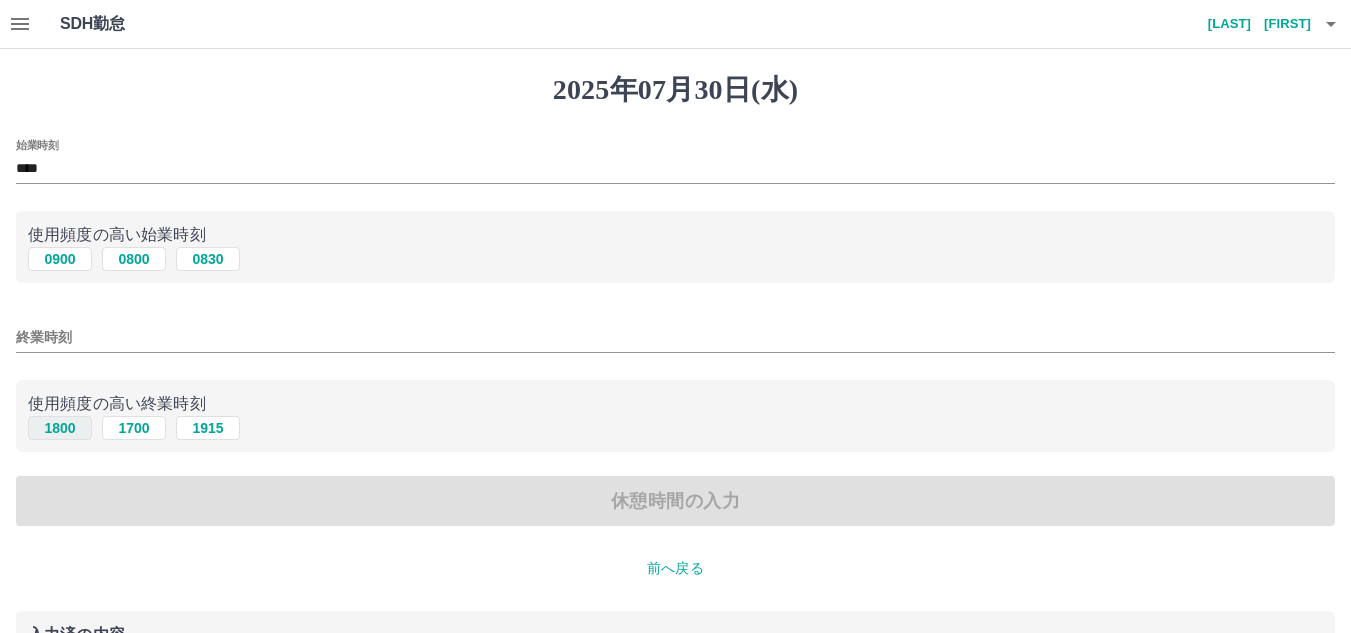 click on "1800" at bounding box center (60, 428) 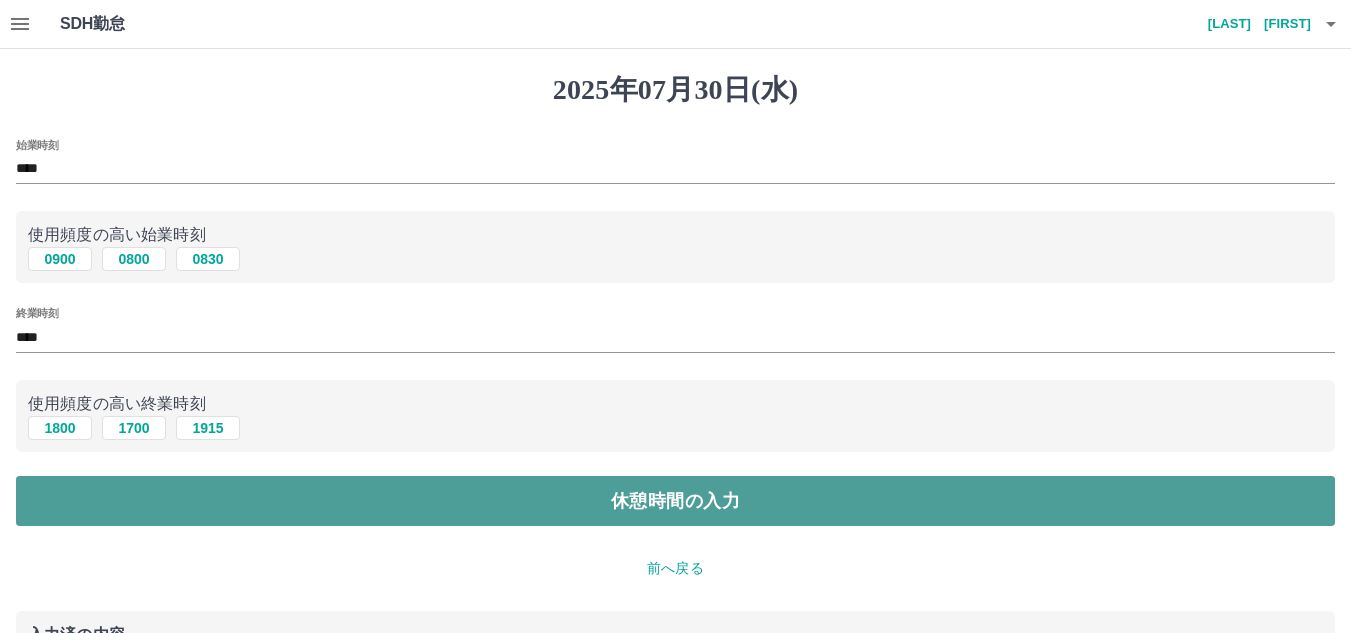 click on "休憩時間の入力" at bounding box center (675, 501) 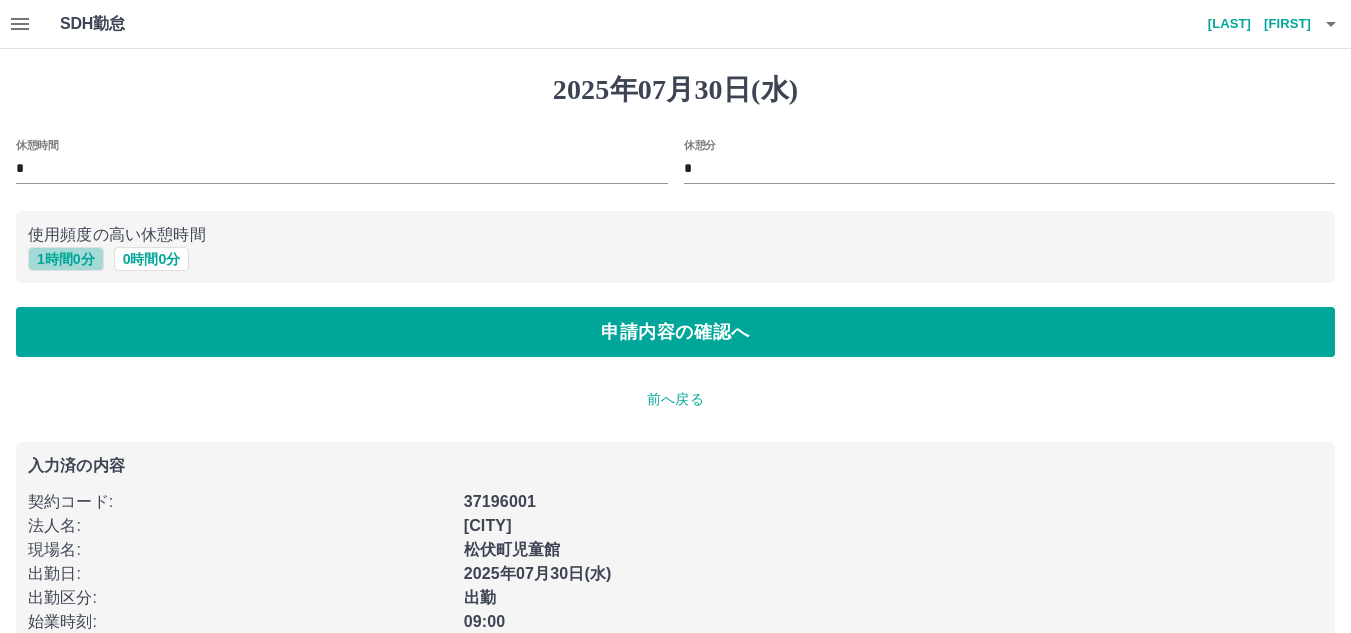 click on "1 時間 0 分" at bounding box center [66, 259] 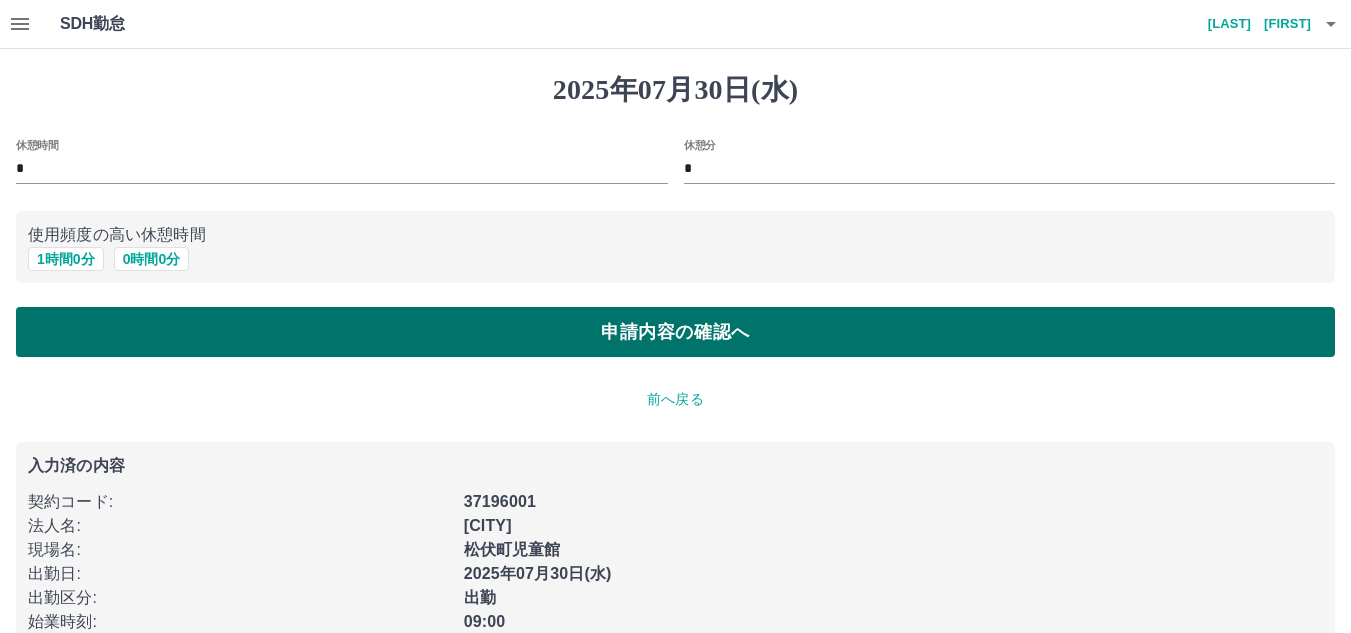 click on "申請内容の確認へ" at bounding box center [675, 332] 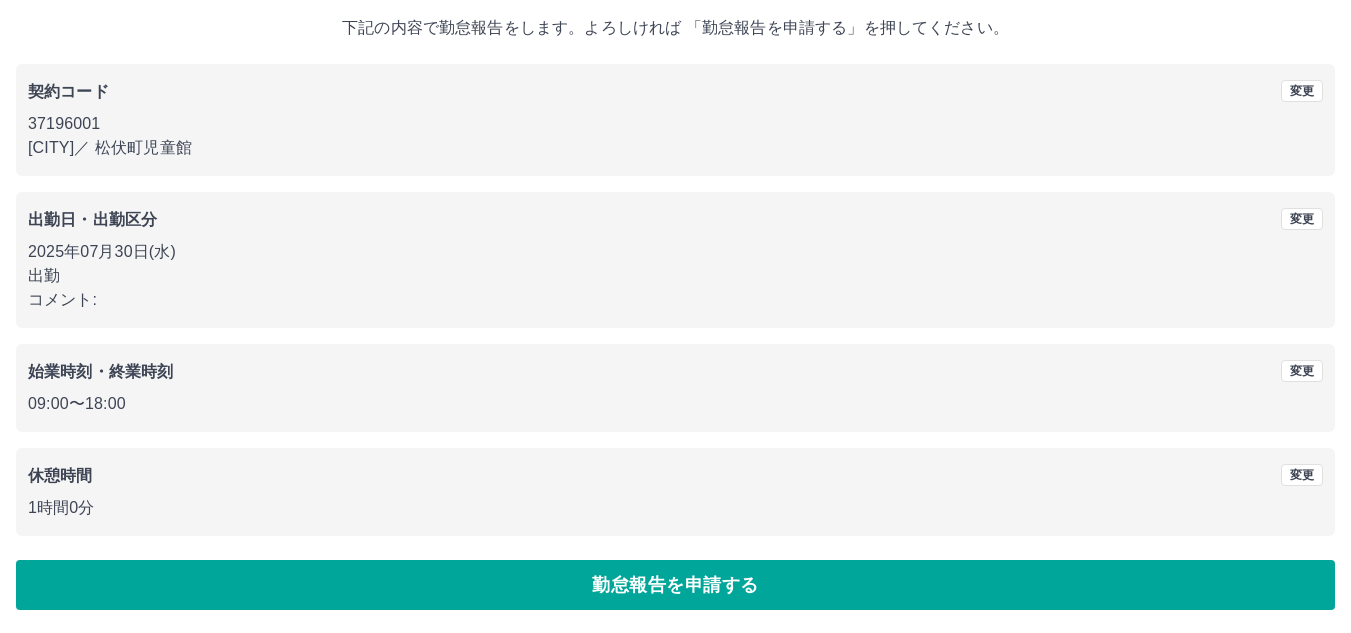 scroll, scrollTop: 116, scrollLeft: 0, axis: vertical 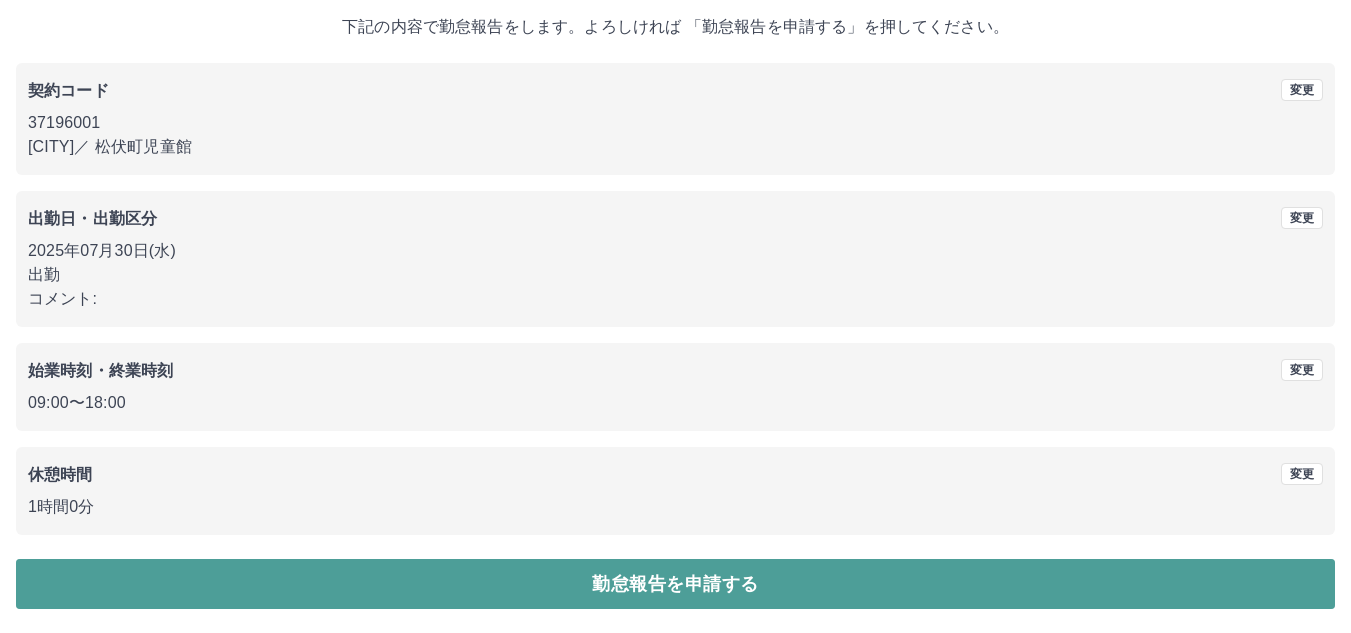 click on "勤怠報告を申請する" at bounding box center (675, 584) 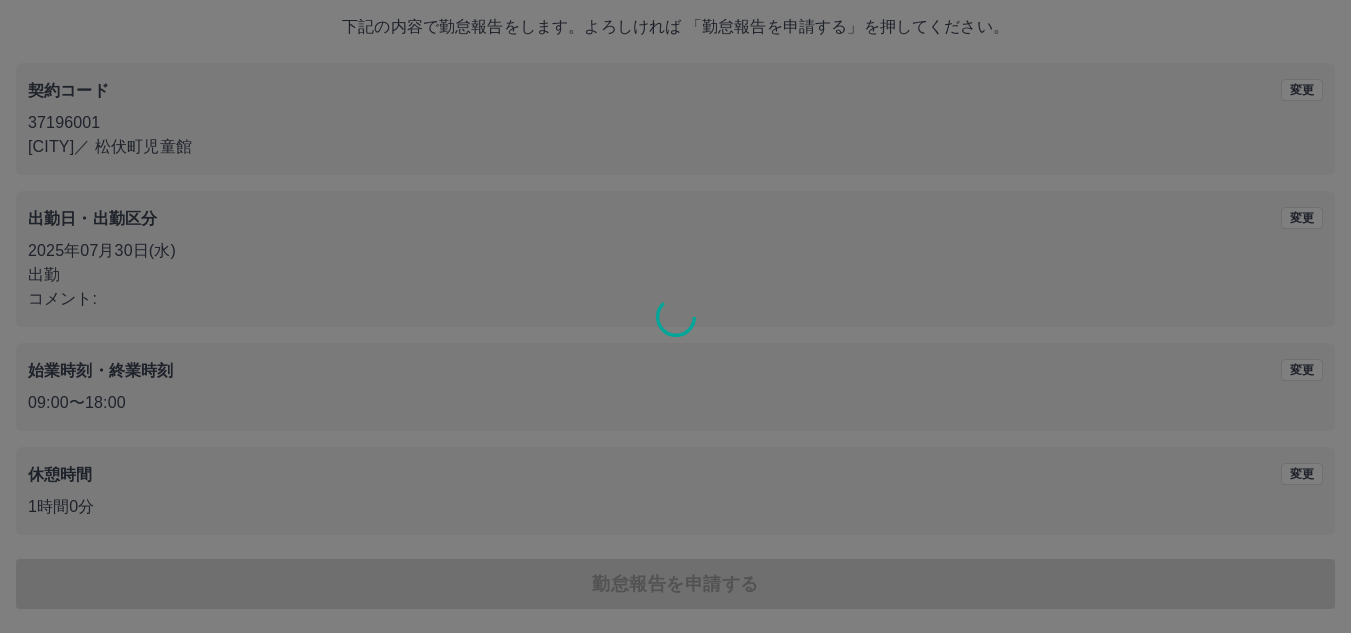 scroll, scrollTop: 0, scrollLeft: 0, axis: both 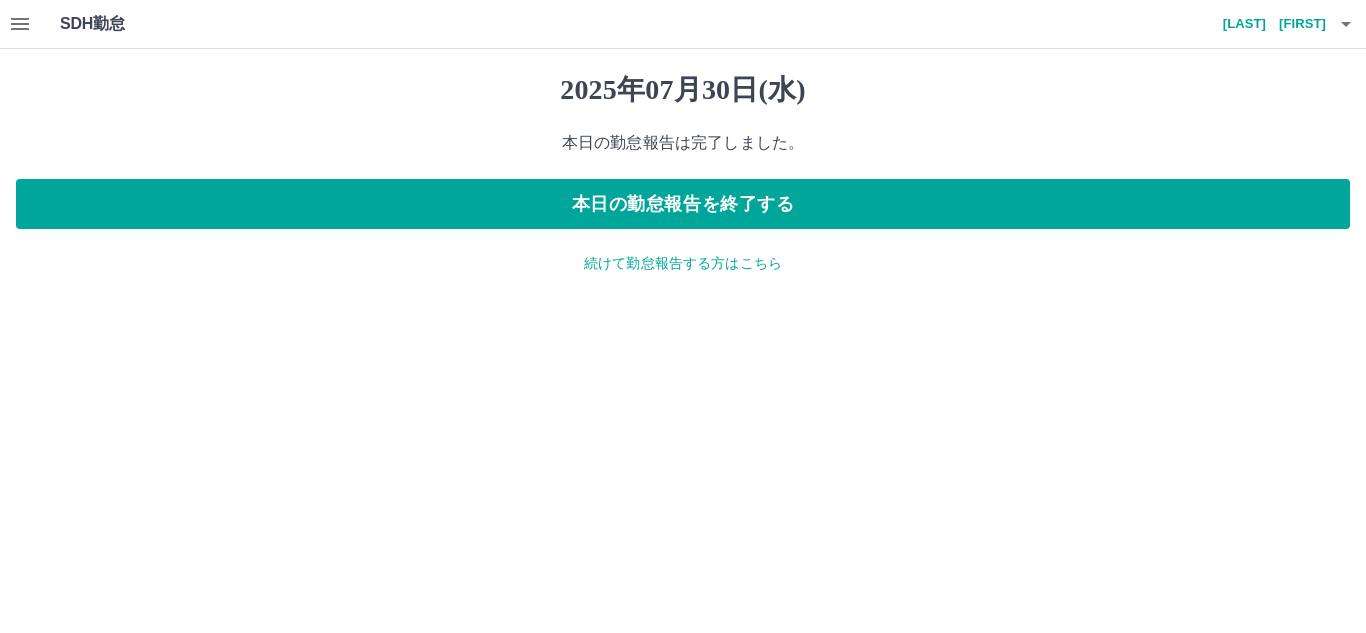 click on "続けて勤怠報告する方はこちら" at bounding box center [683, 263] 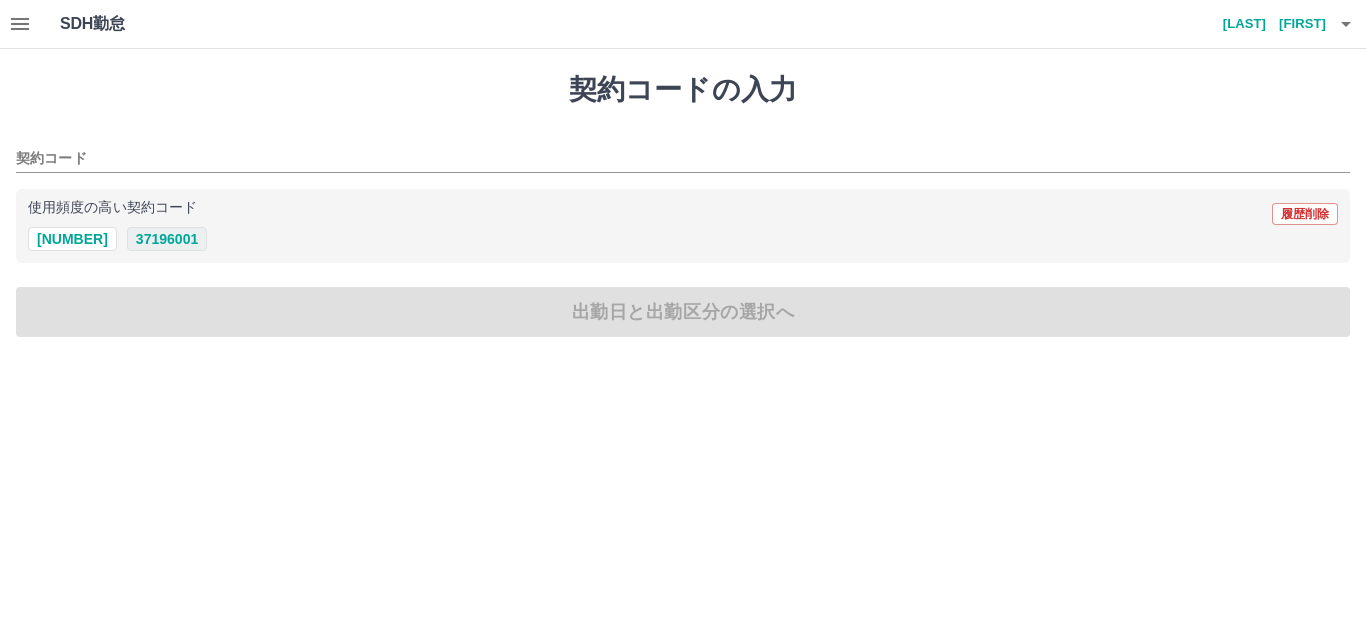 click on "37196001" at bounding box center (167, 239) 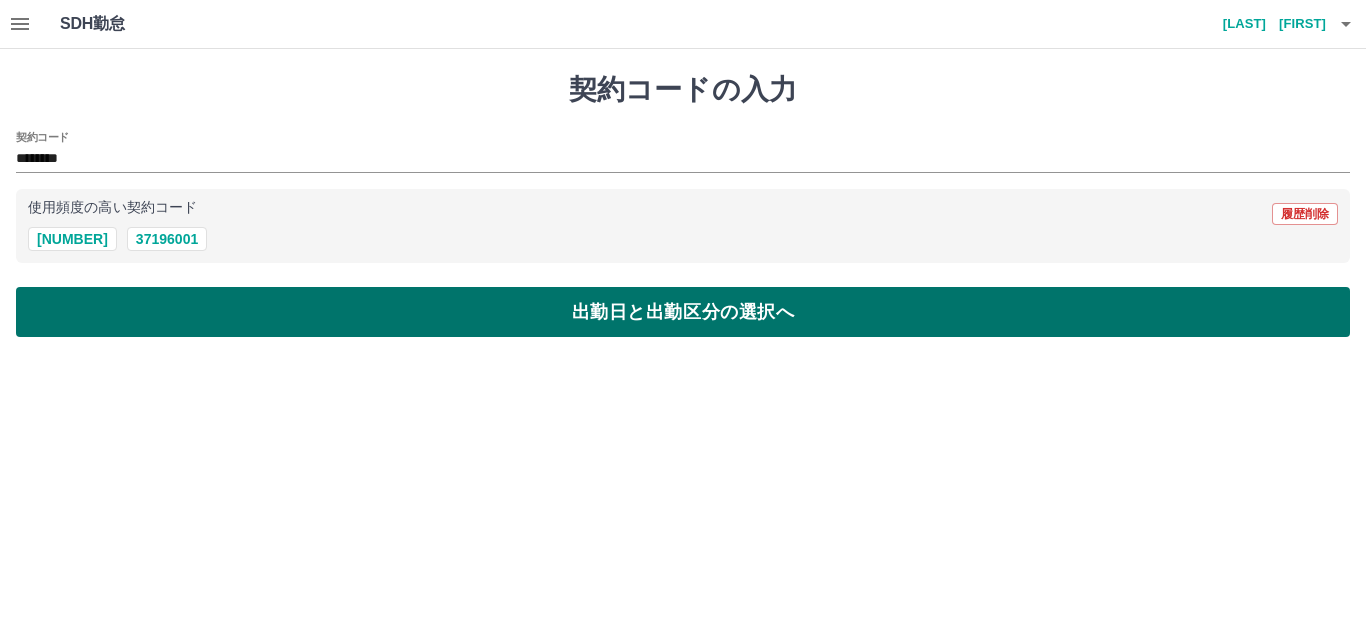 click on "出勤日と出勤区分の選択へ" at bounding box center (683, 312) 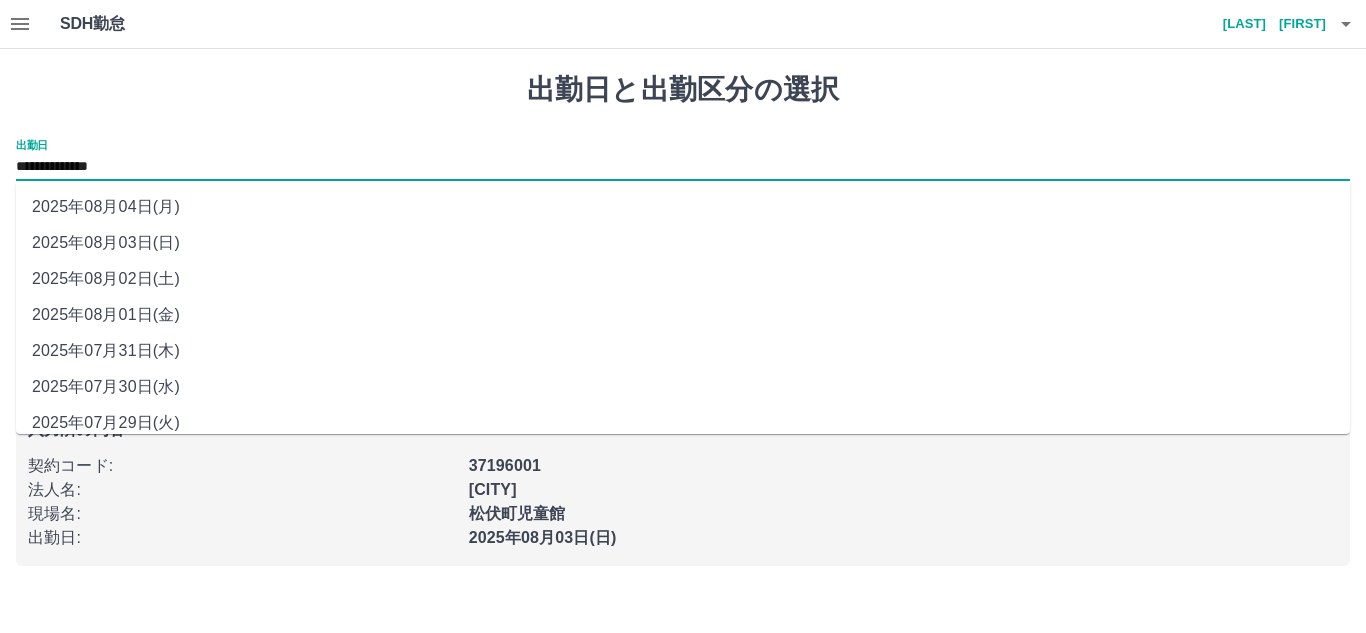 click on "**********" at bounding box center [683, 167] 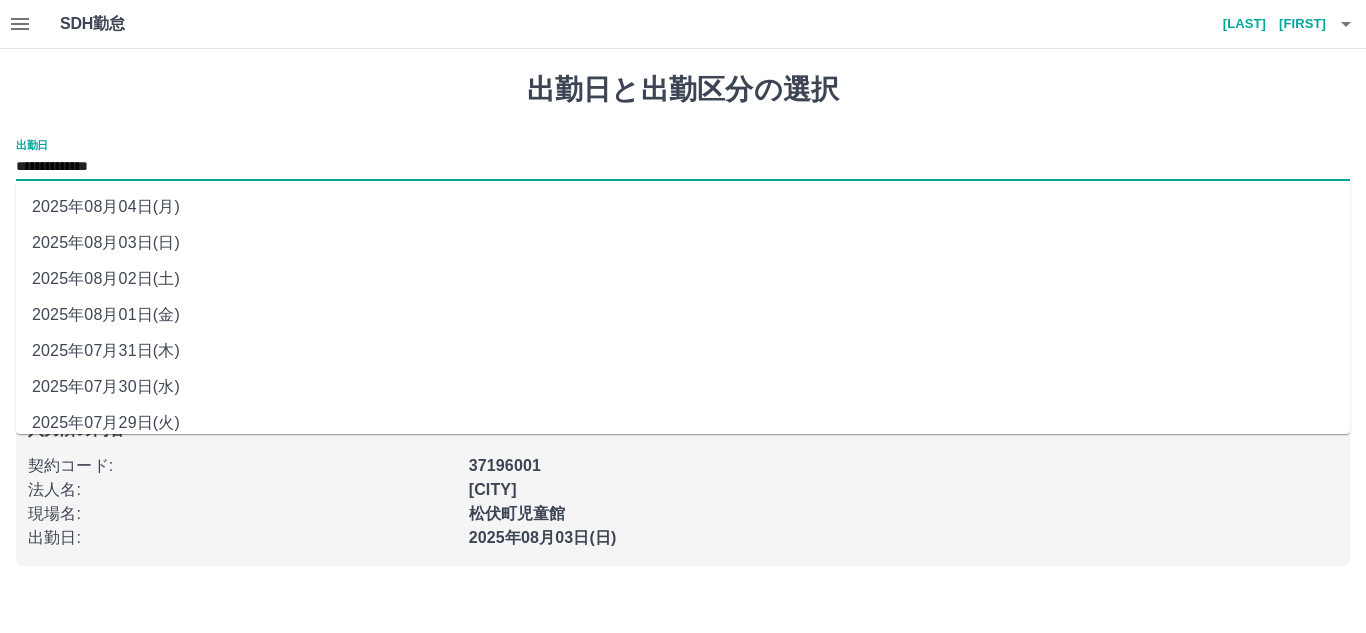 click on "2025年07月31日(木)" at bounding box center [683, 351] 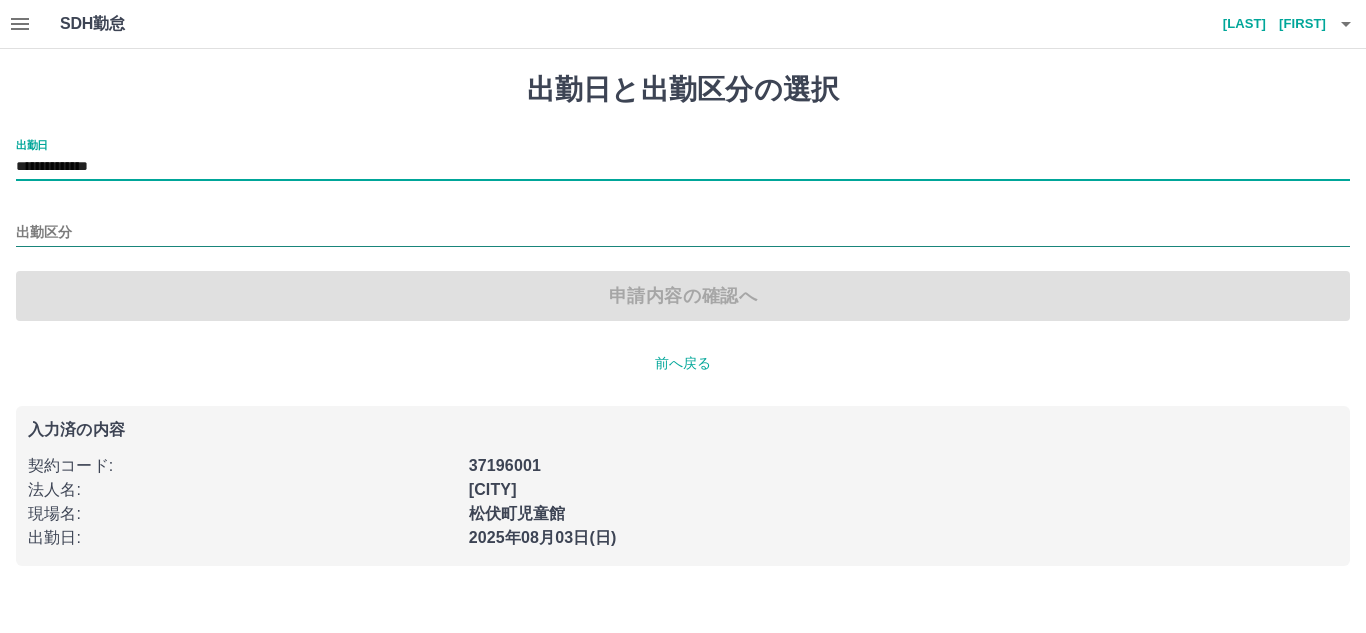 click on "出勤区分" at bounding box center (683, 233) 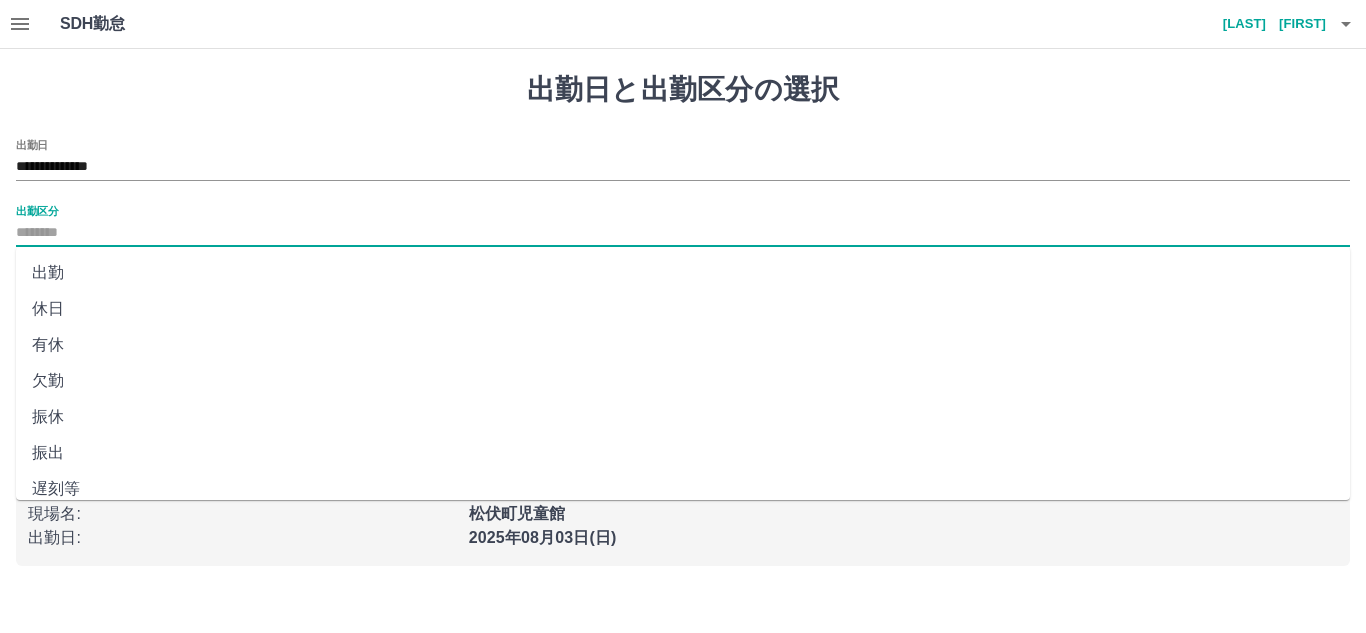 click on "出勤" at bounding box center (683, 273) 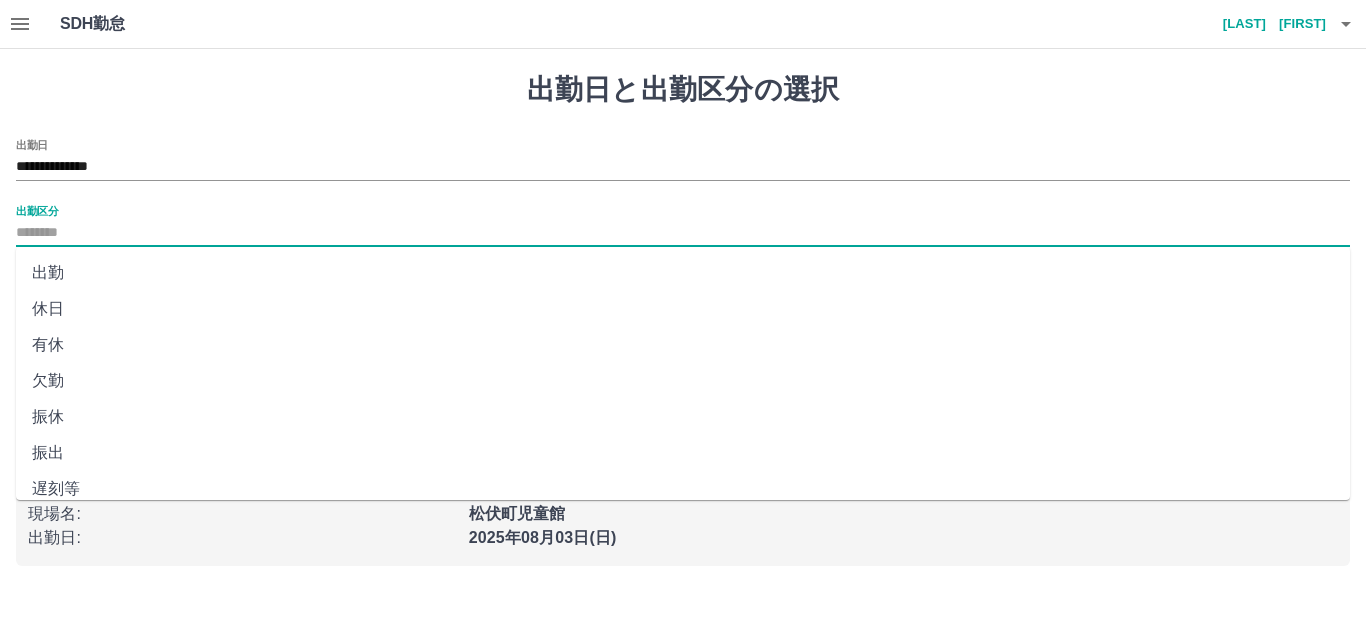 type on "**" 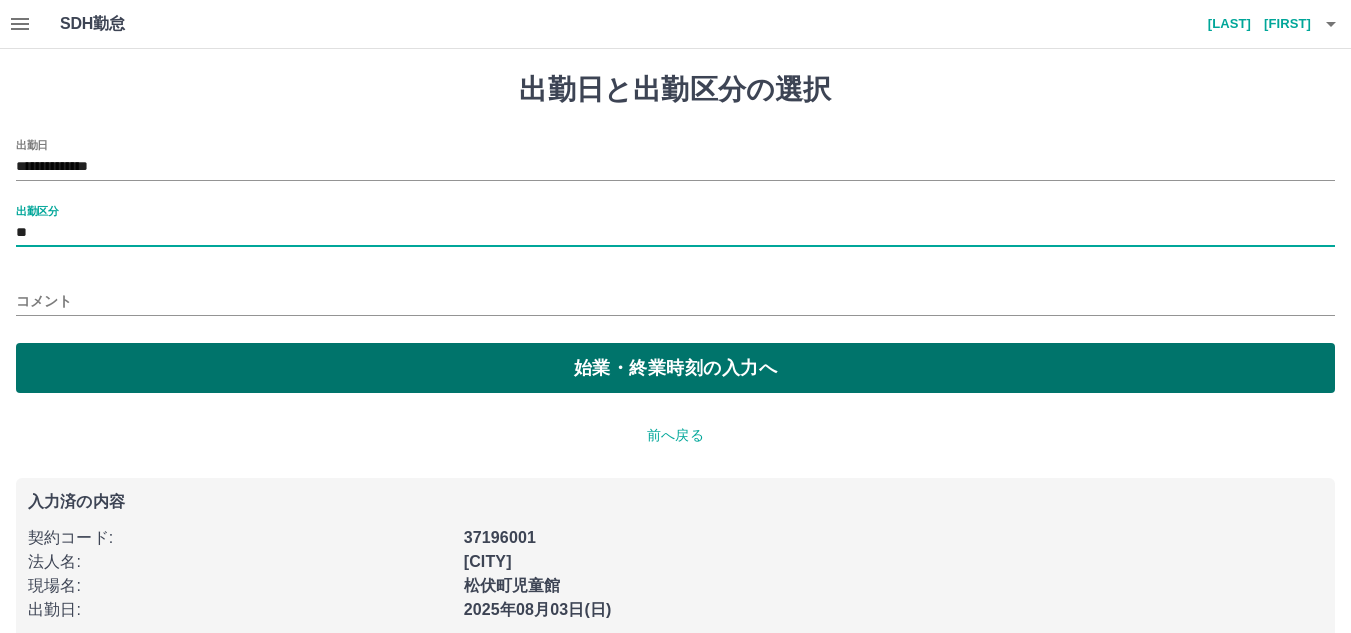 click on "始業・終業時刻の入力へ" at bounding box center (675, 368) 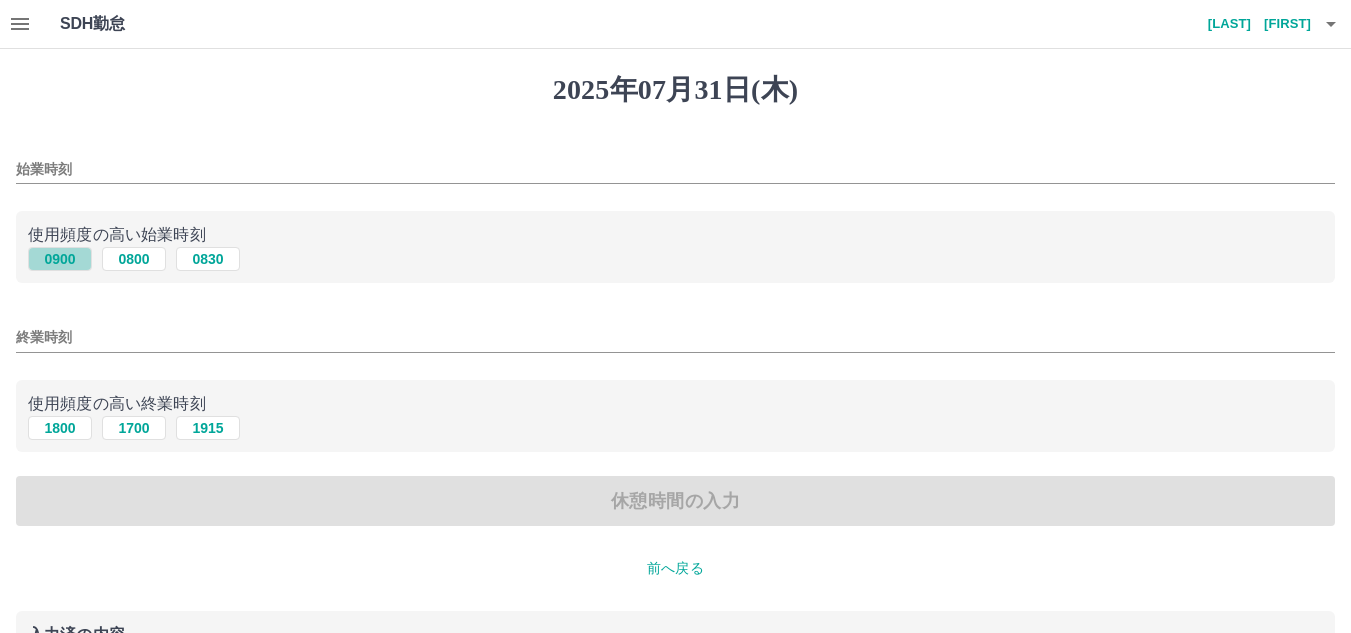 click on "0900" at bounding box center (60, 259) 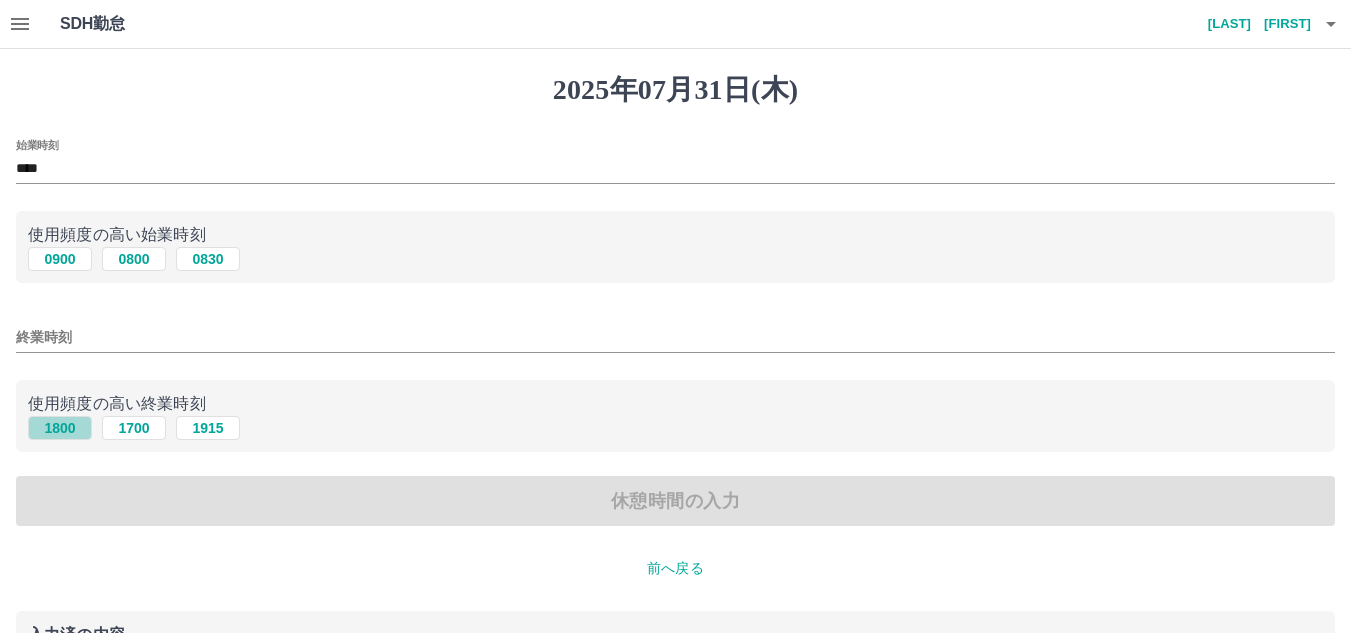 click on "1800" at bounding box center (60, 428) 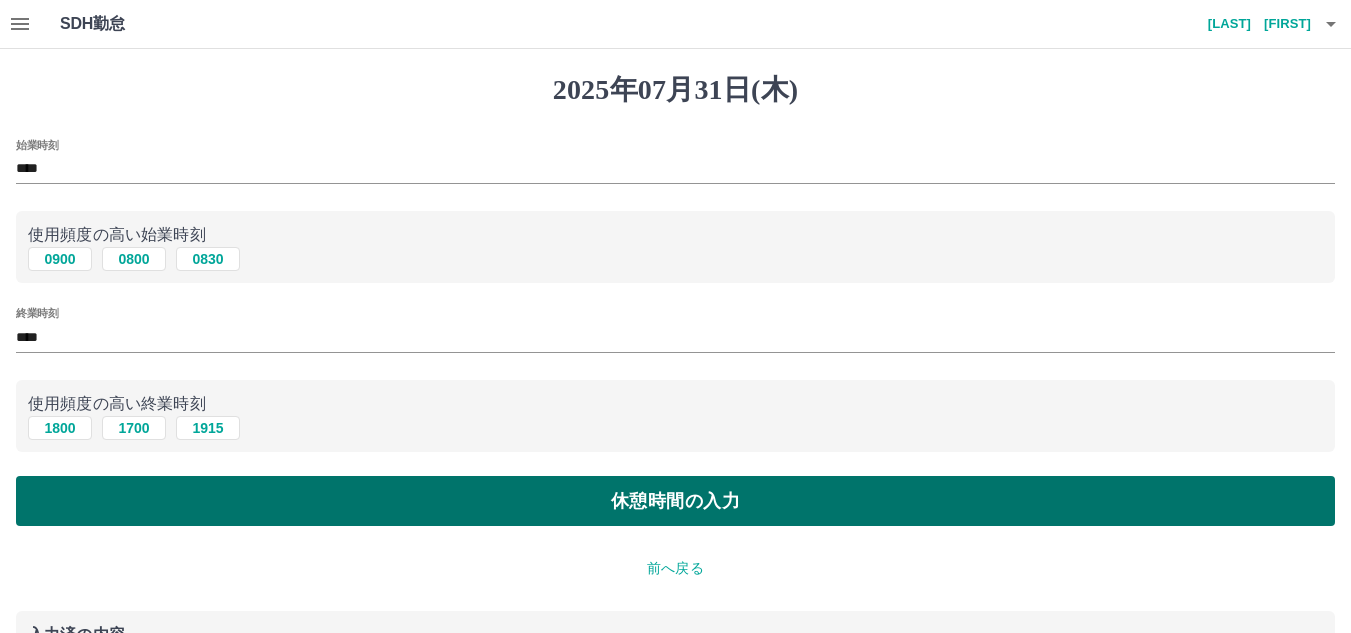 click on "休憩時間の入力" at bounding box center (675, 501) 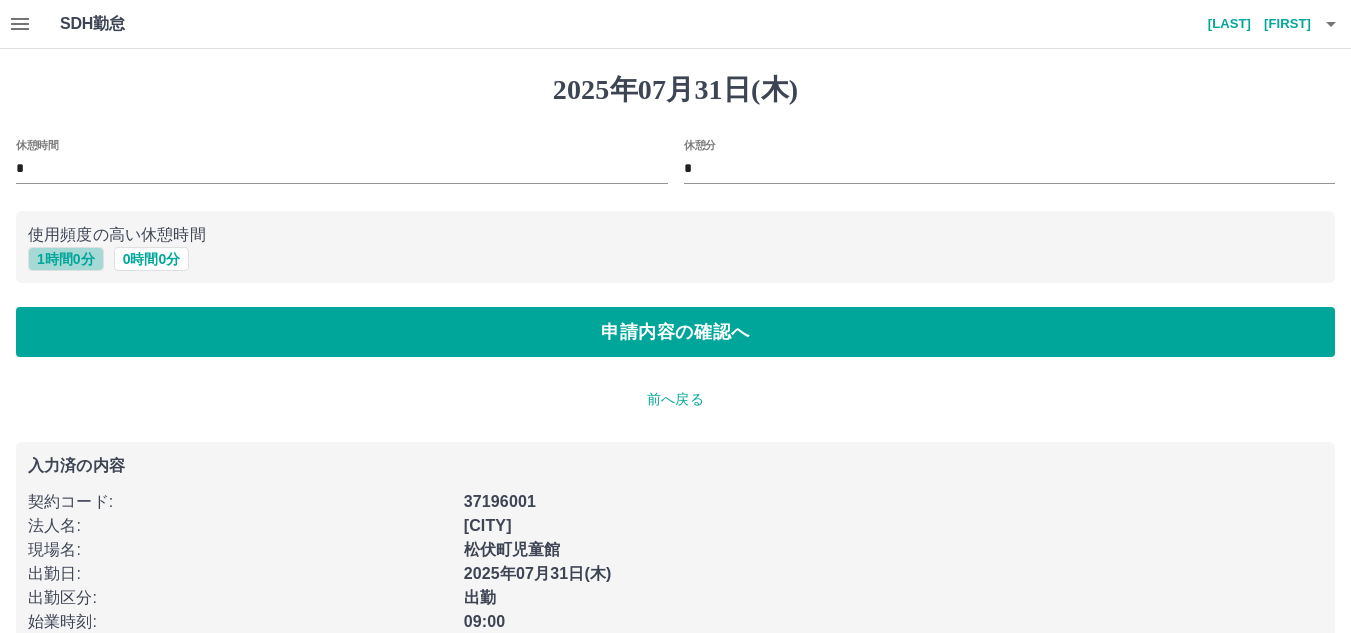 click on "1 時間 0 分" at bounding box center [66, 259] 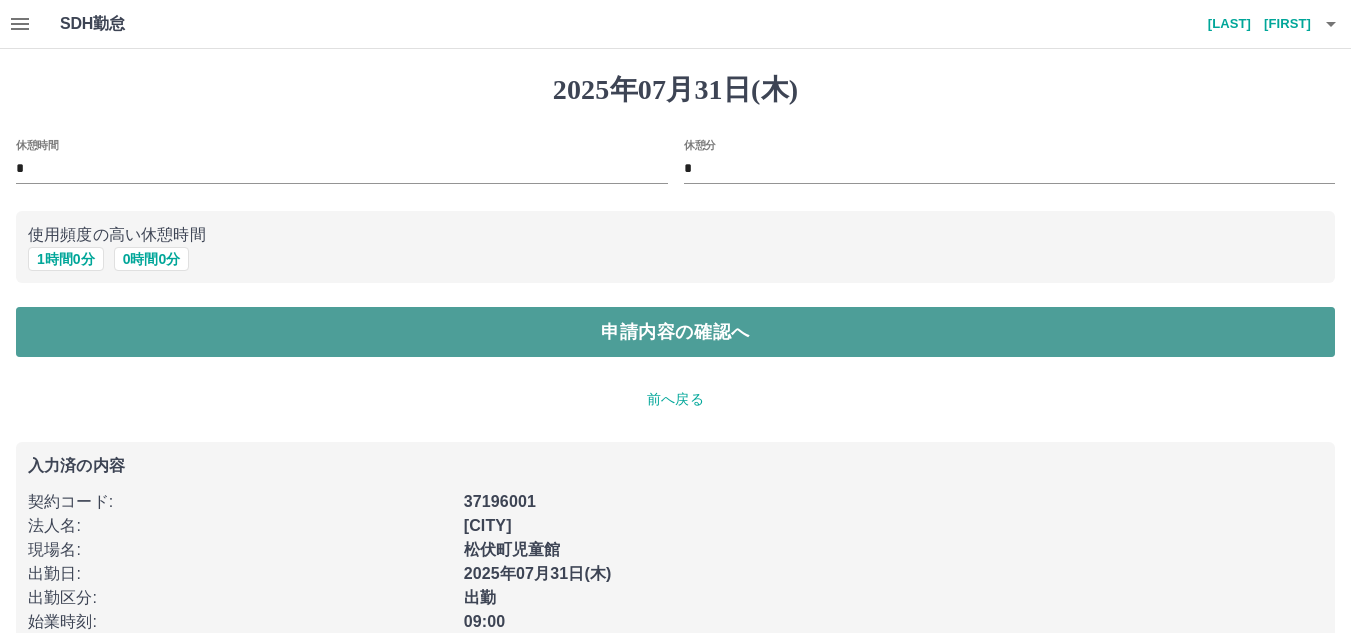 click on "申請内容の確認へ" at bounding box center (675, 332) 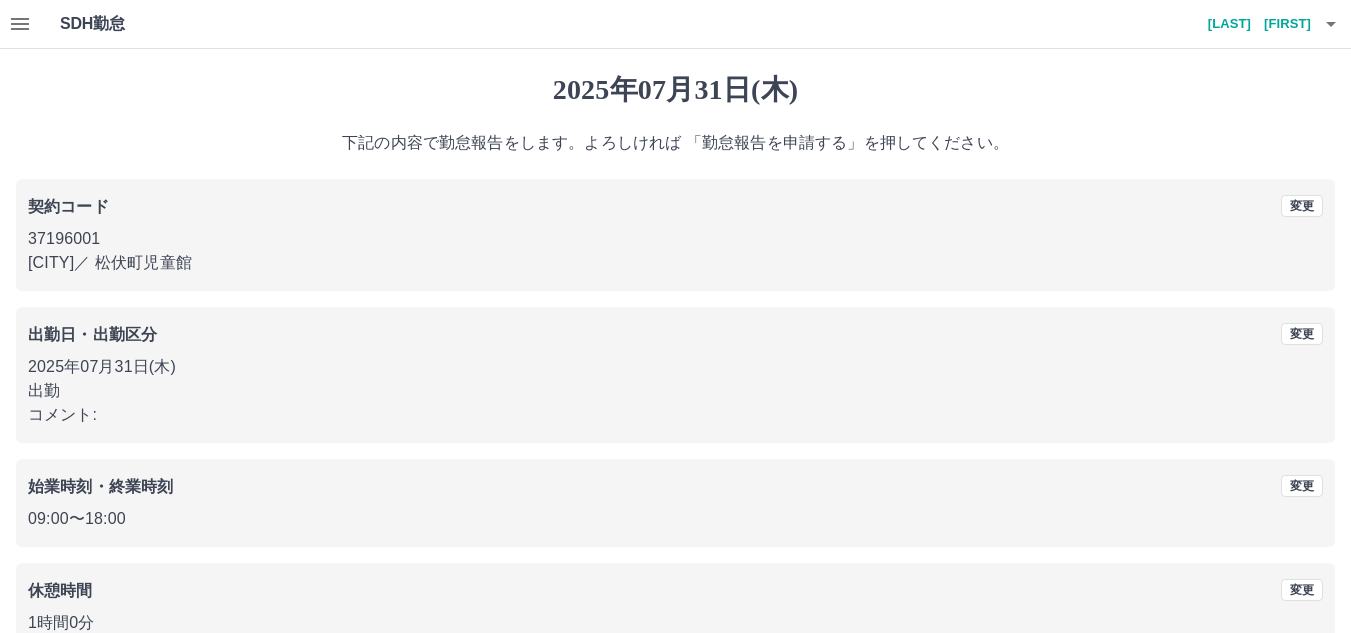 scroll, scrollTop: 116, scrollLeft: 0, axis: vertical 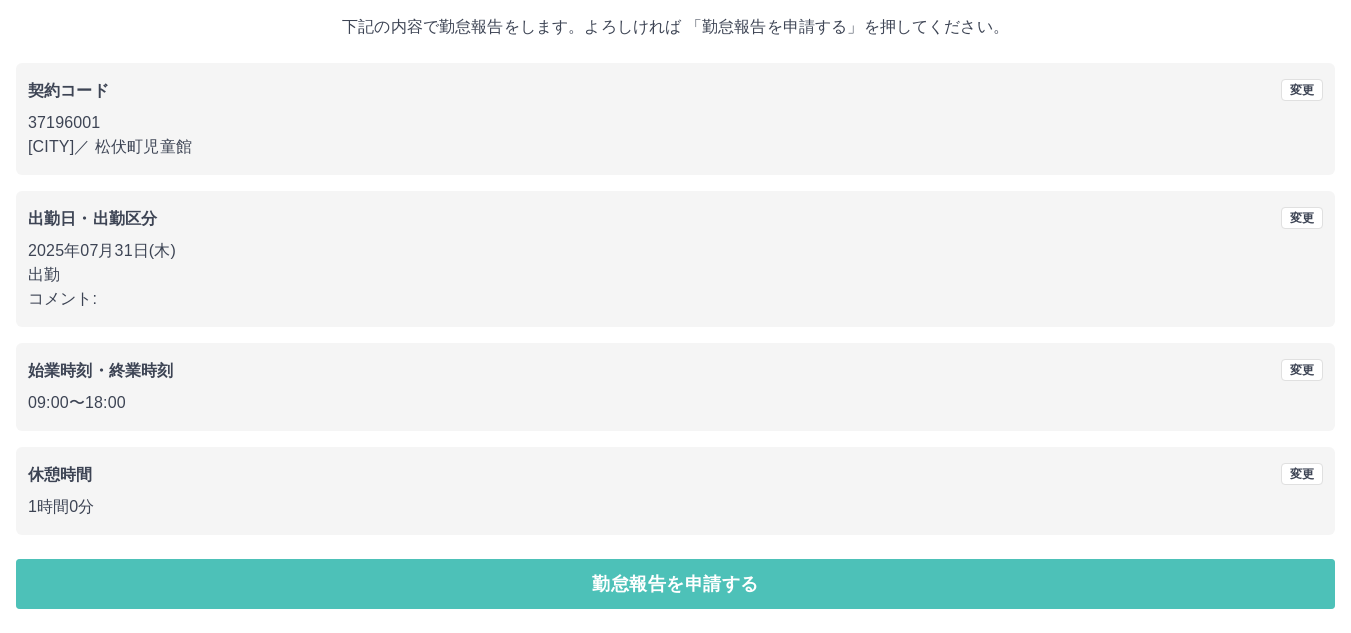 click on "勤怠報告を申請する" at bounding box center [675, 584] 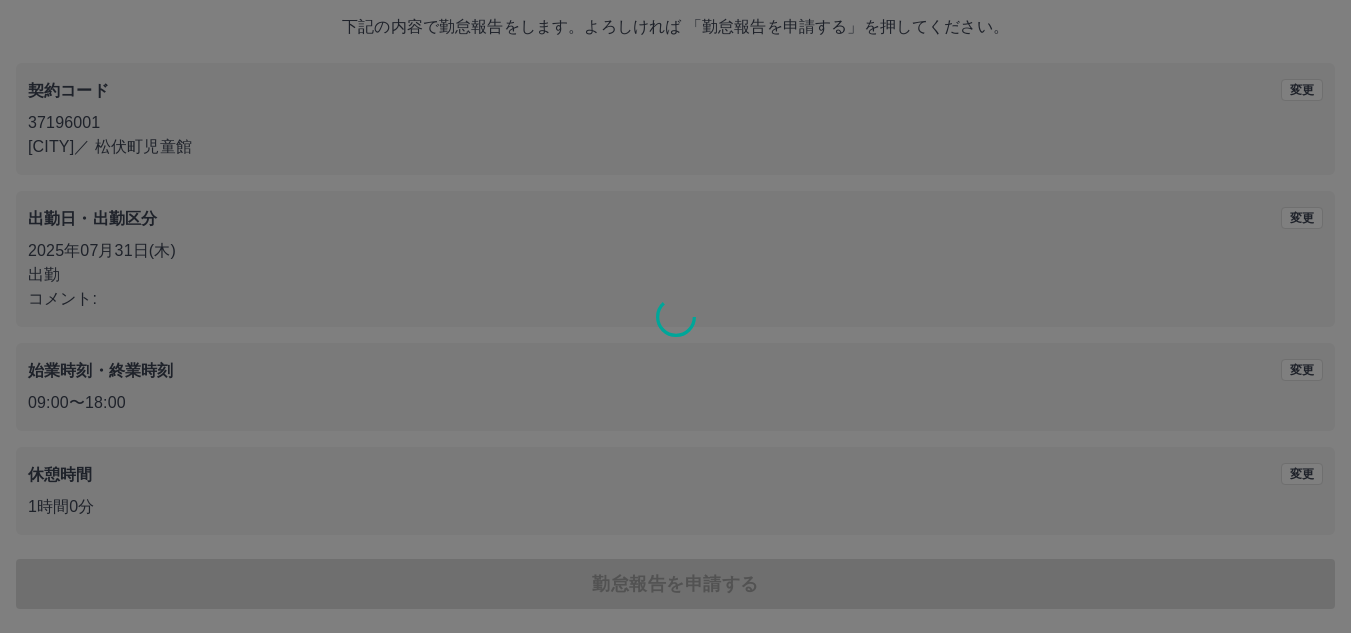 scroll, scrollTop: 0, scrollLeft: 0, axis: both 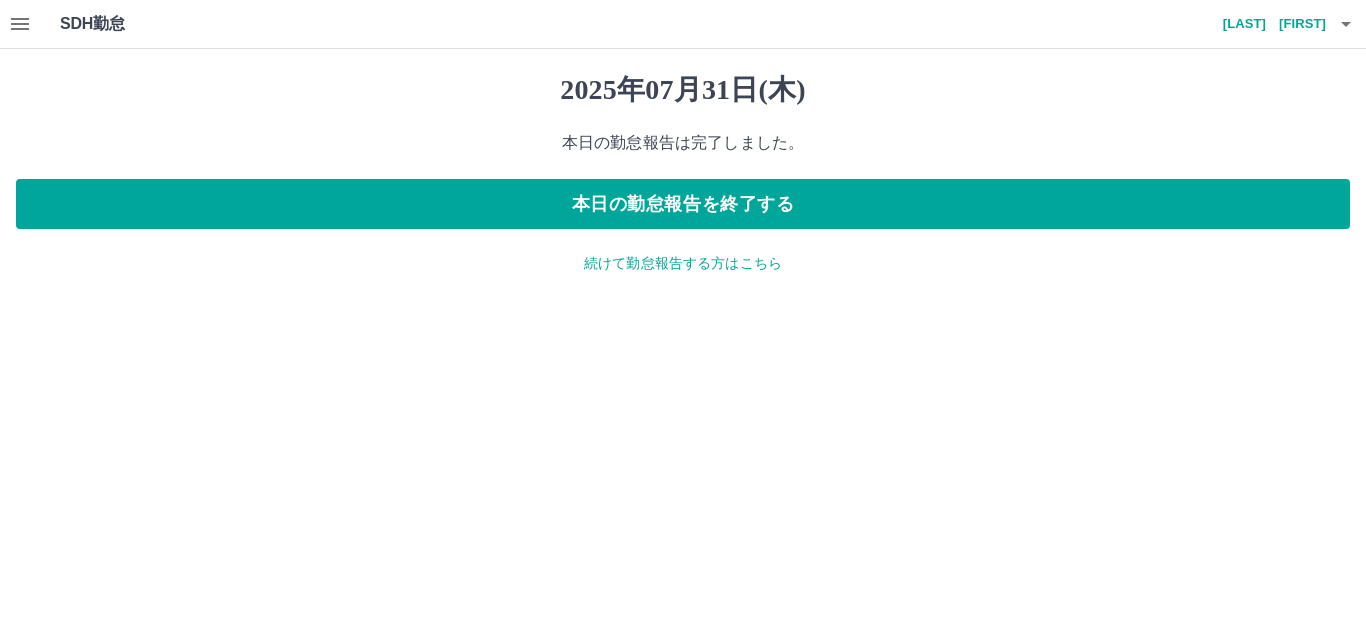 click on "続けて勤怠報告する方はこちら" at bounding box center [683, 263] 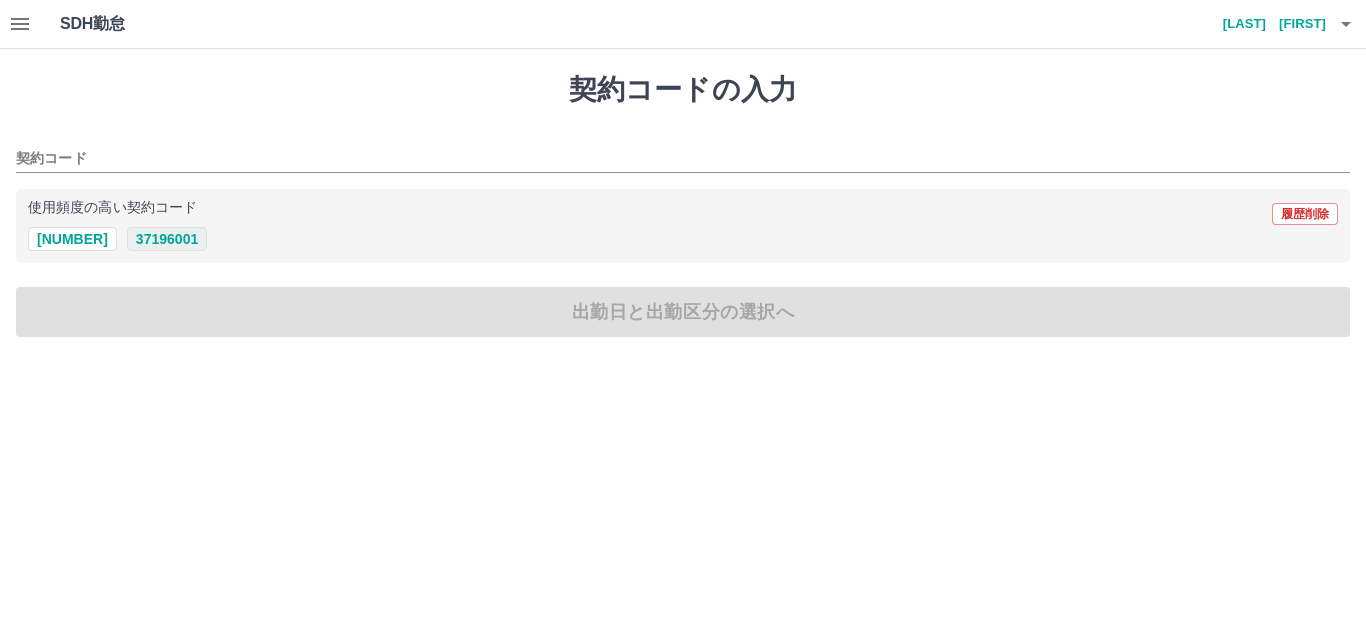 click on "37196001" at bounding box center [167, 239] 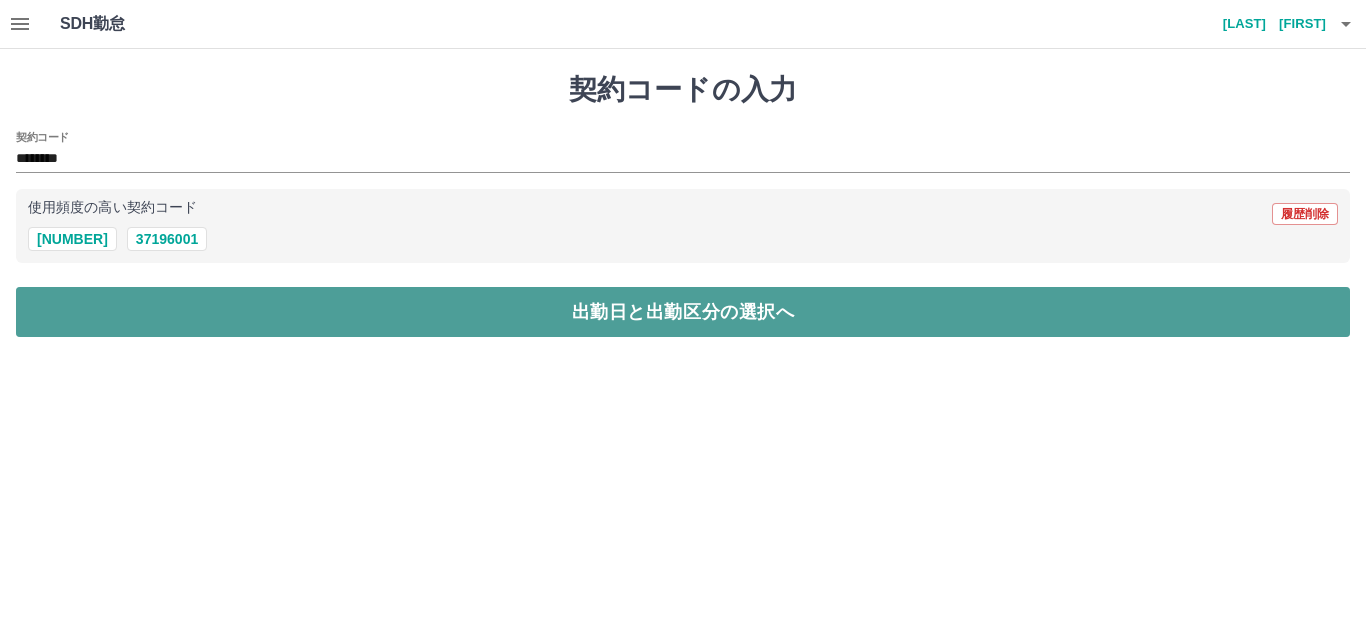 click on "出勤日と出勤区分の選択へ" at bounding box center [683, 312] 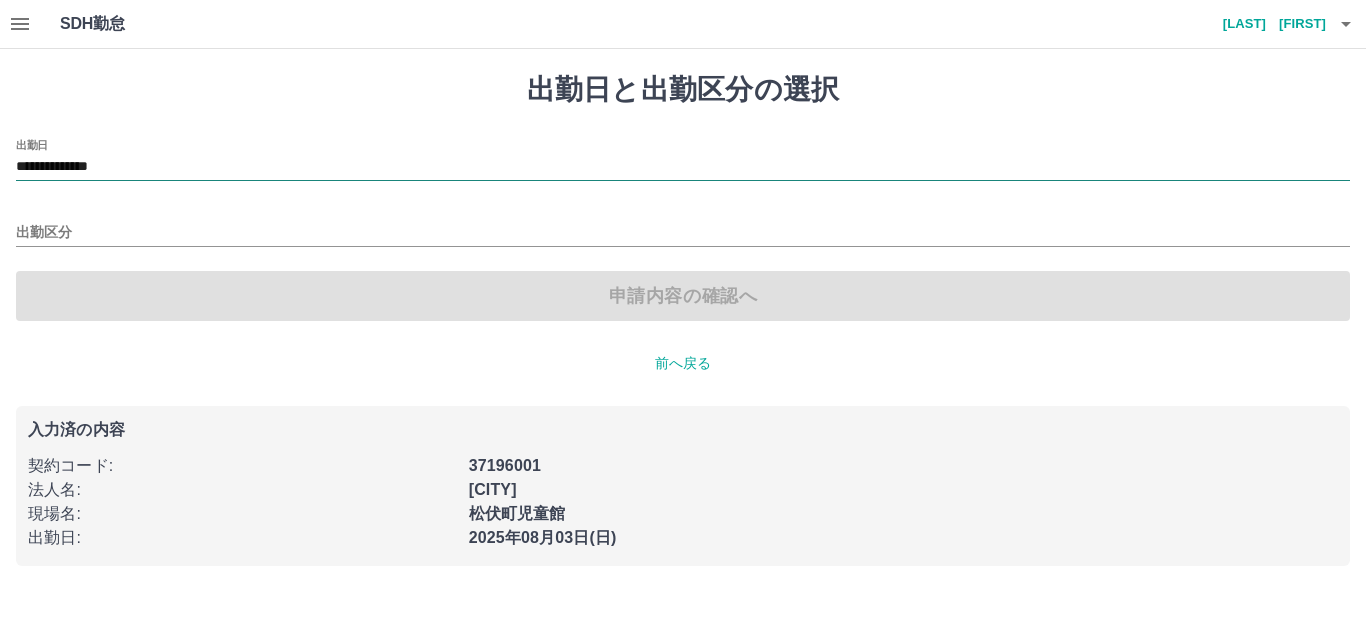 click on "**********" at bounding box center (683, 167) 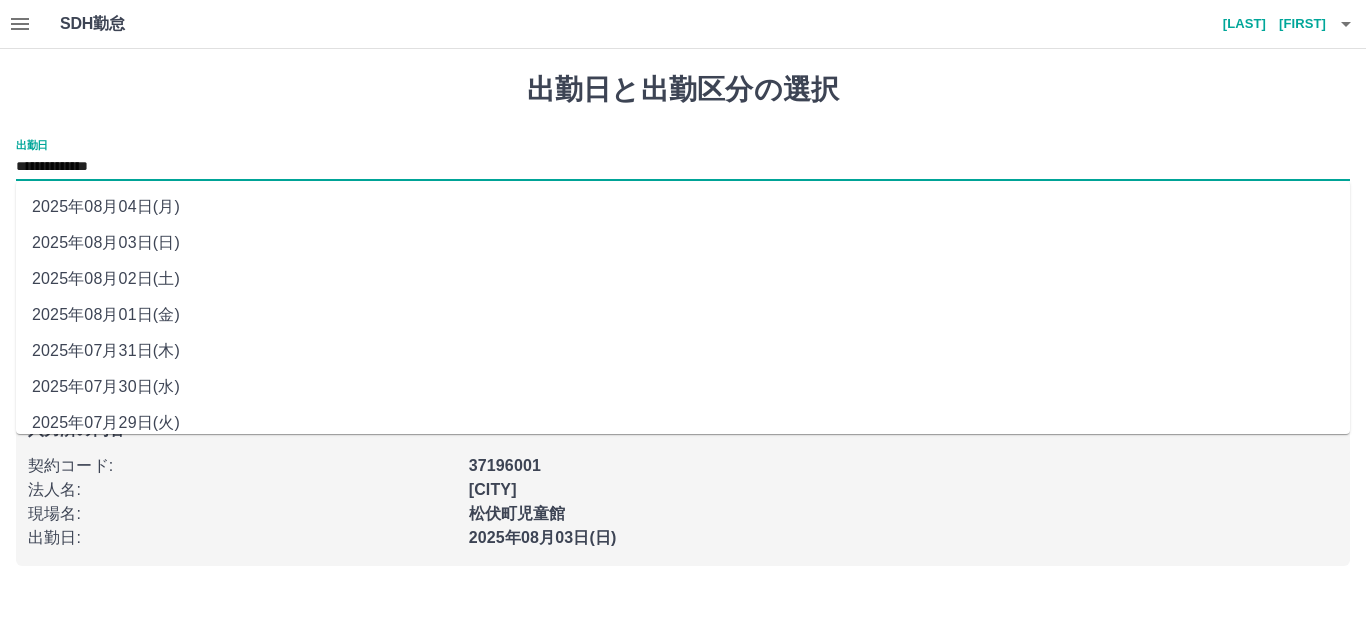click on "2025年08月01日(金)" at bounding box center (683, 315) 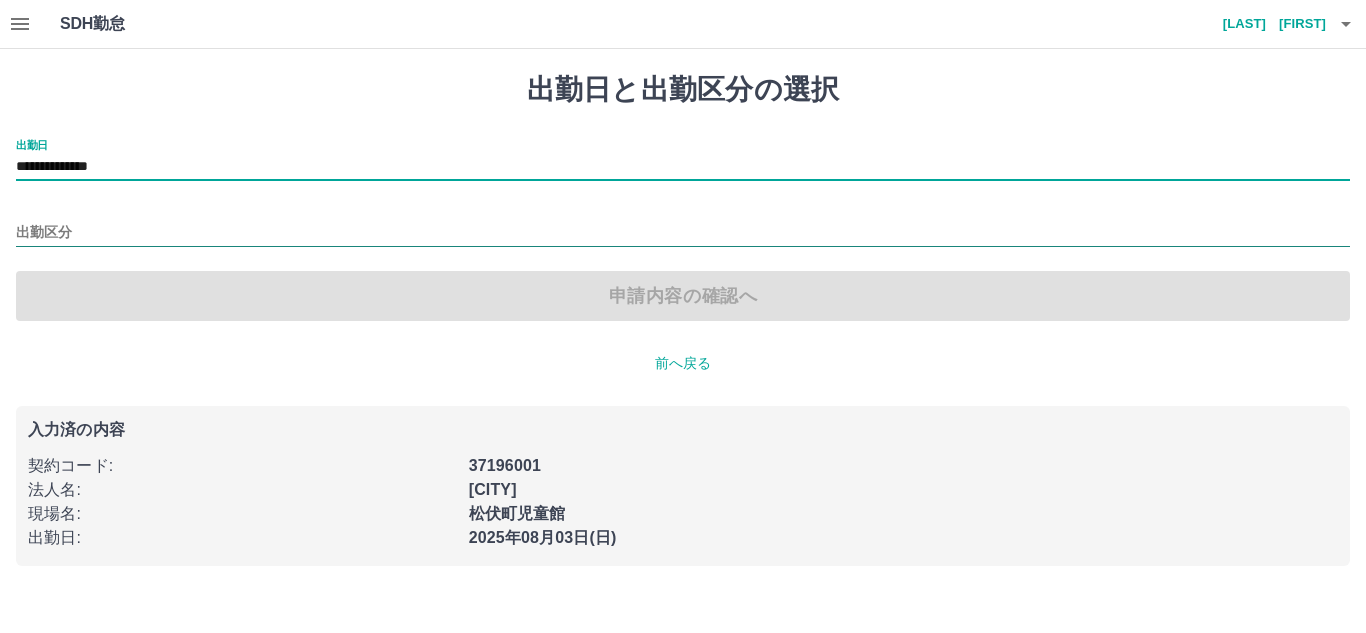 click on "出勤区分" at bounding box center (683, 233) 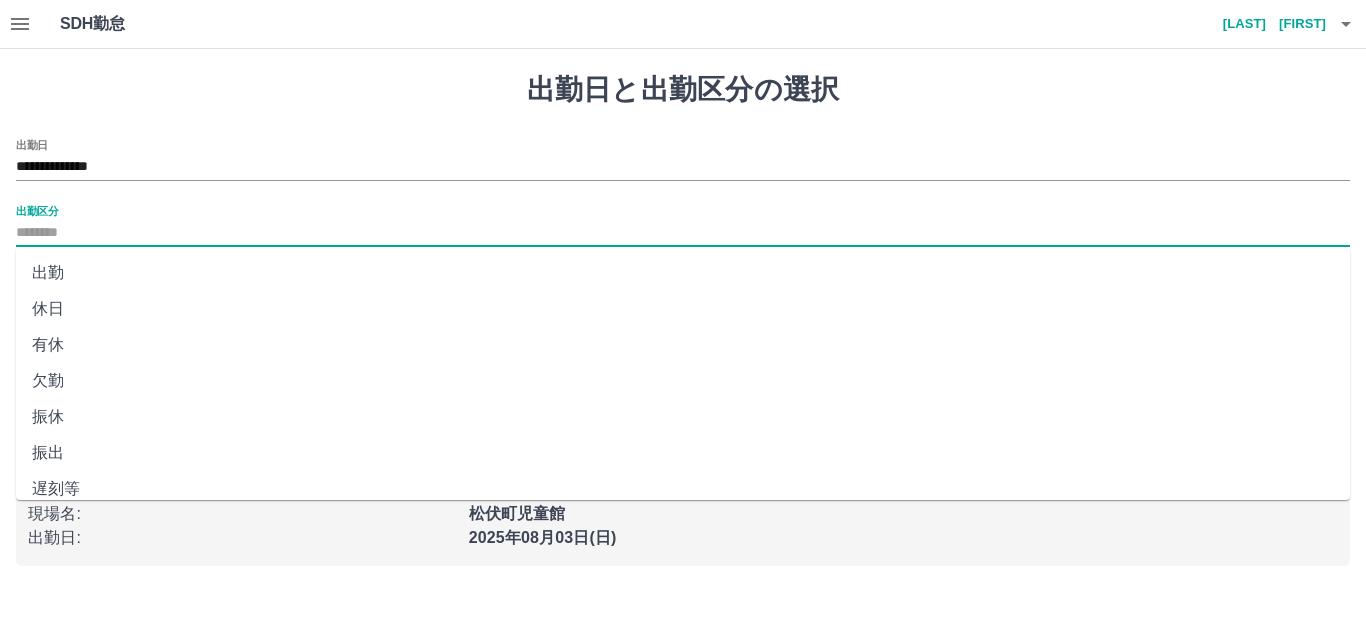click on "出勤" at bounding box center (683, 273) 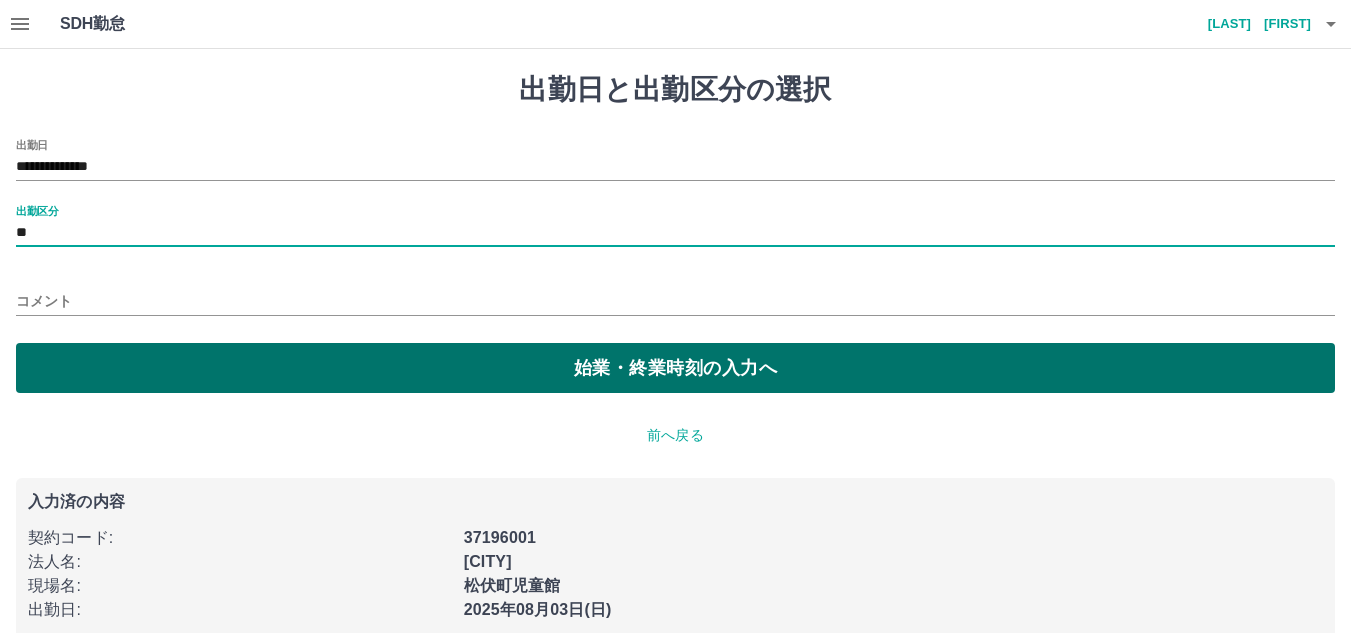click on "始業・終業時刻の入力へ" at bounding box center (675, 368) 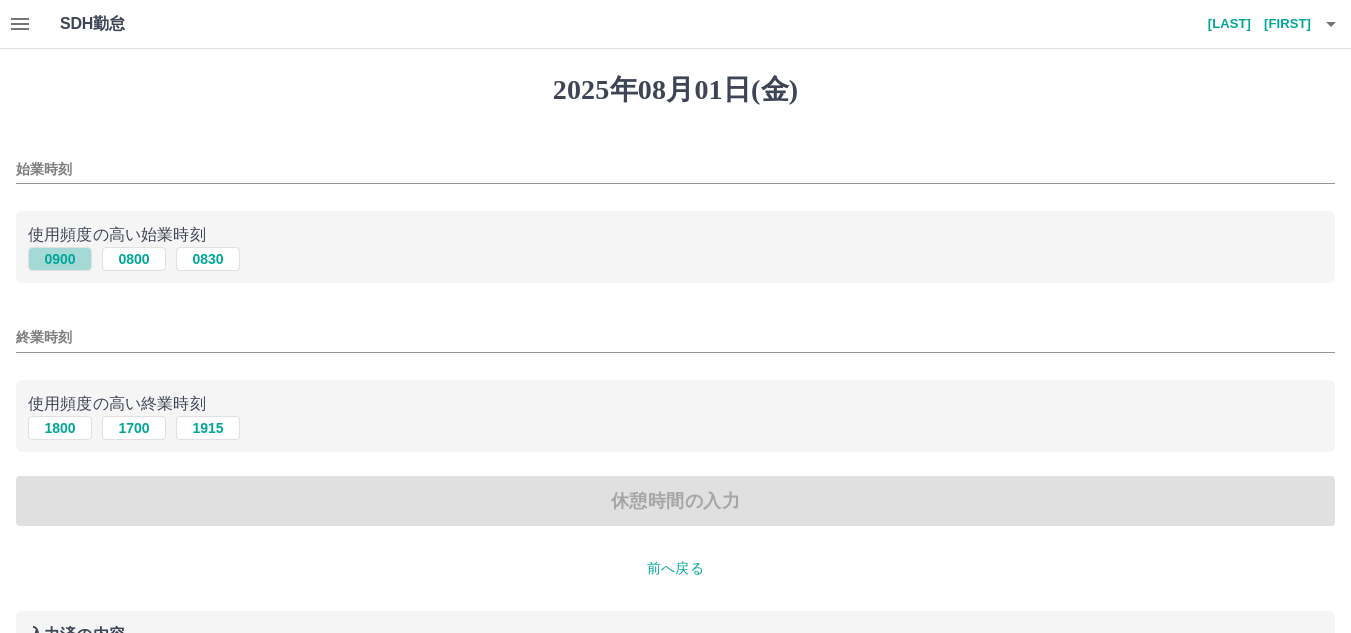 click on "0900" at bounding box center (60, 259) 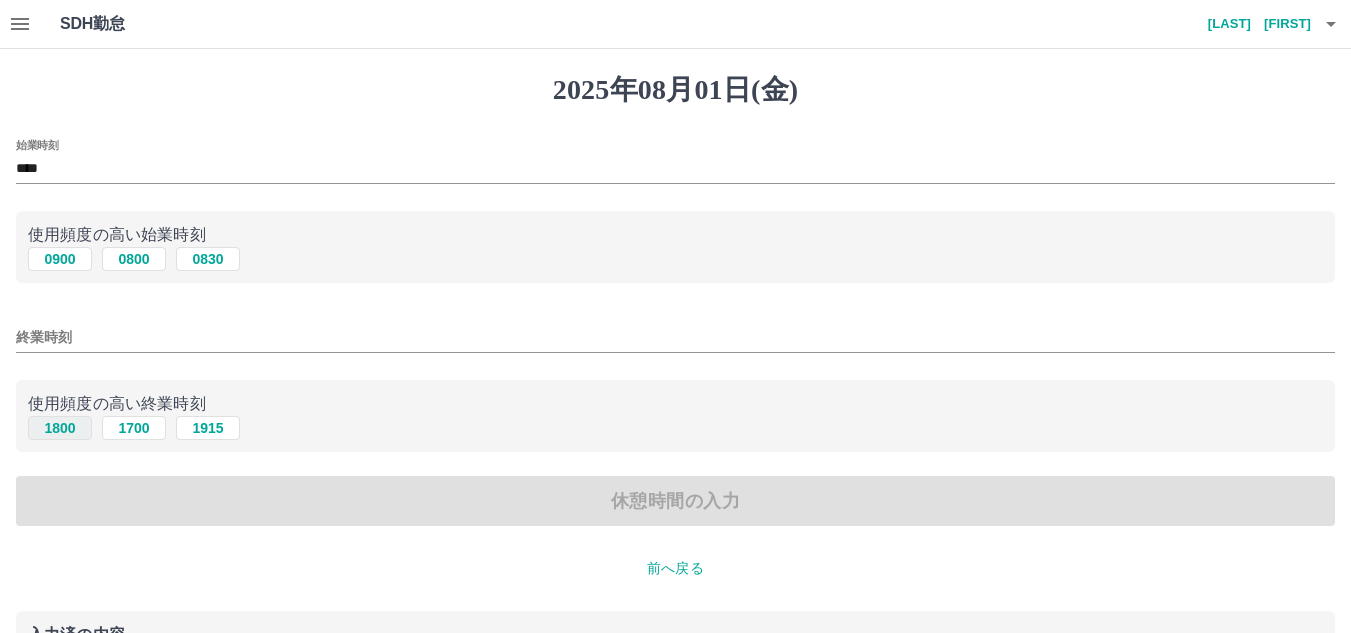 click on "1800" at bounding box center (60, 428) 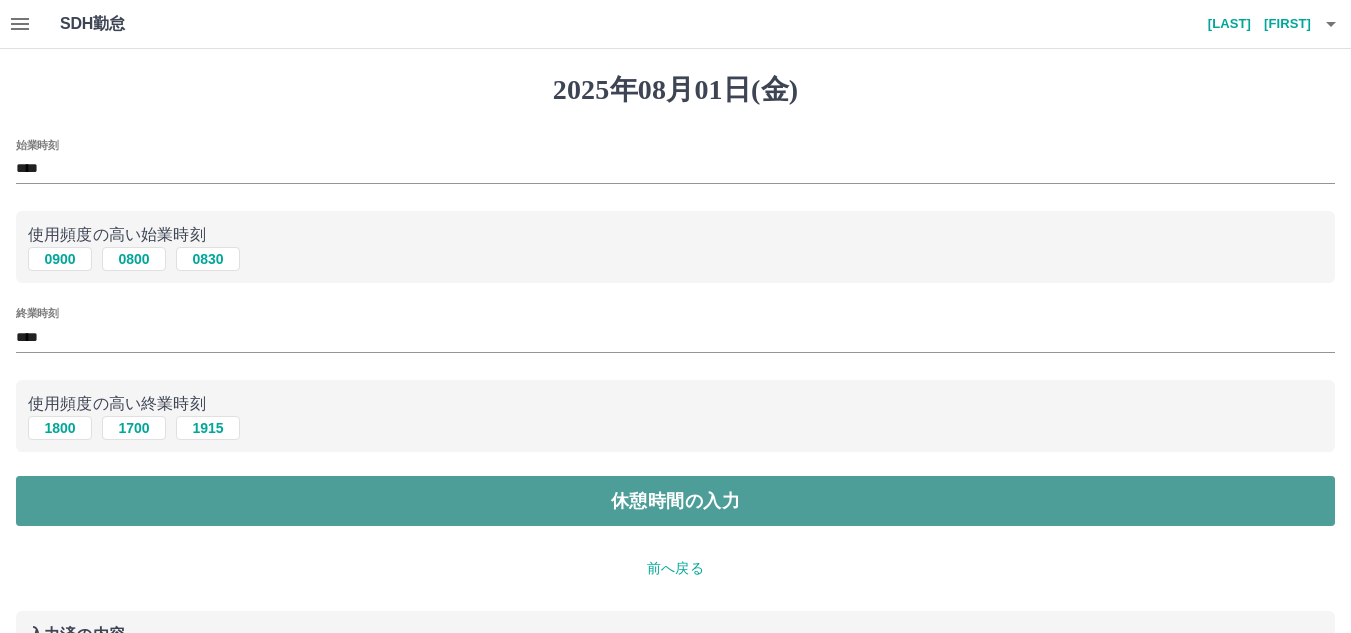 click on "休憩時間の入力" at bounding box center [675, 501] 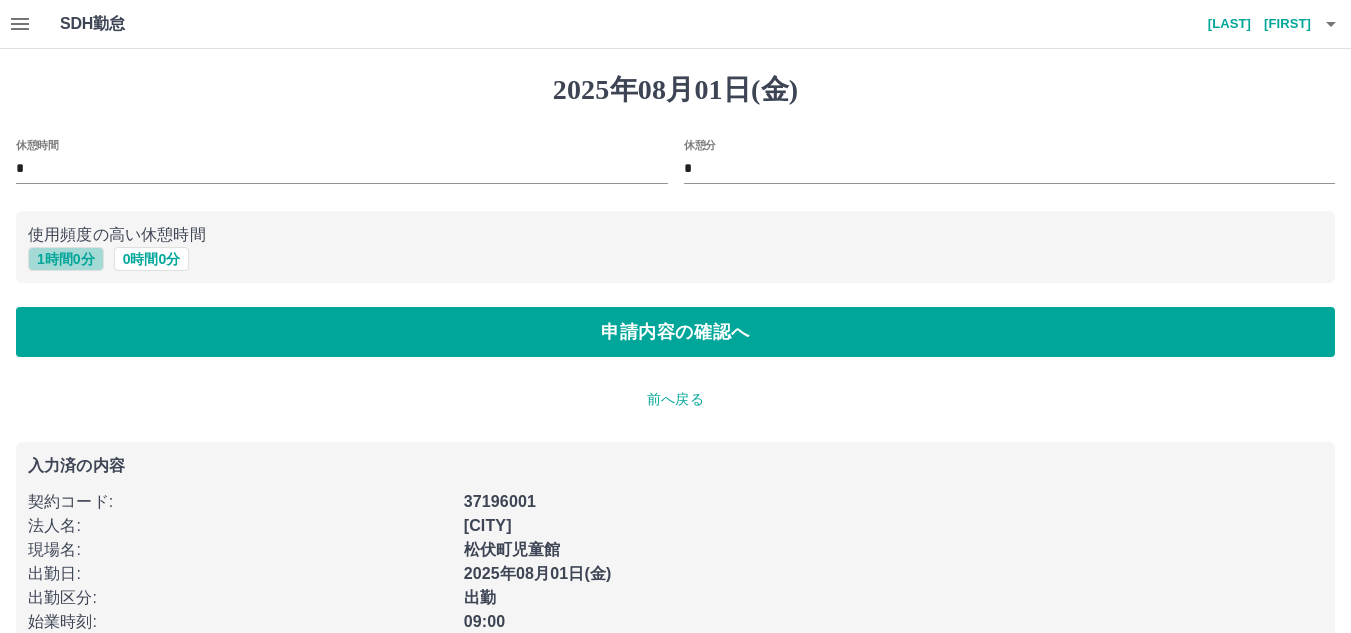 click on "1 時間 0 分" at bounding box center (66, 259) 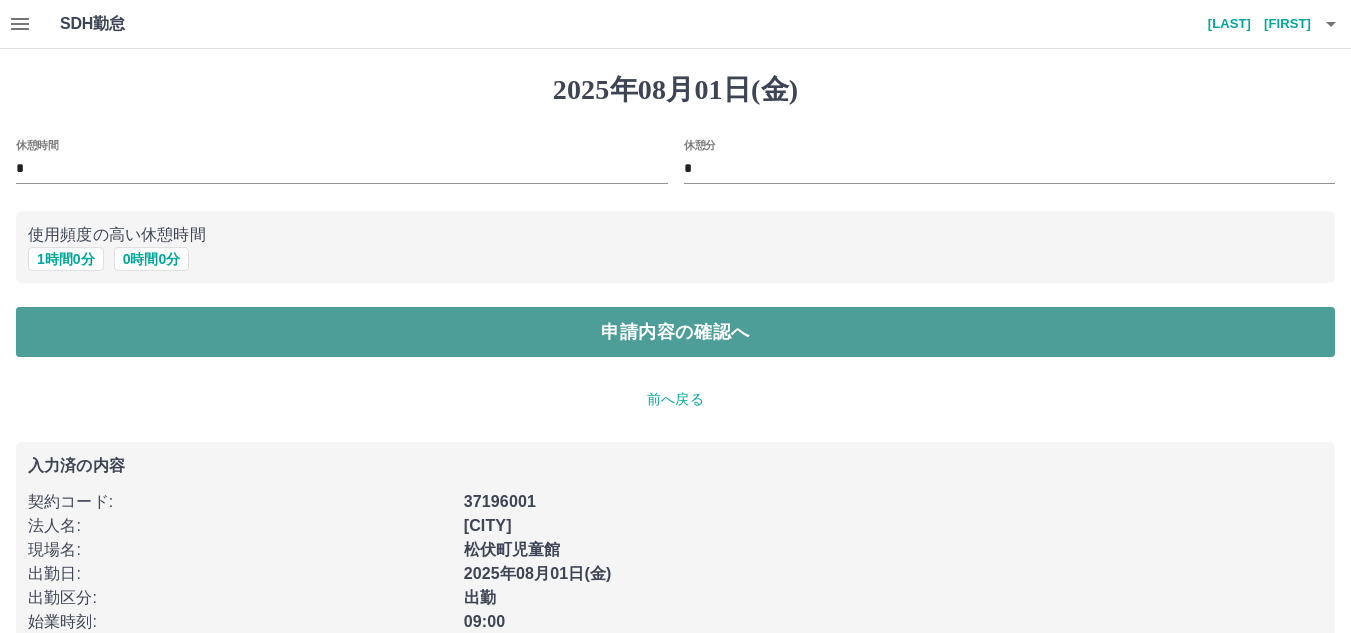 click on "申請内容の確認へ" at bounding box center [675, 332] 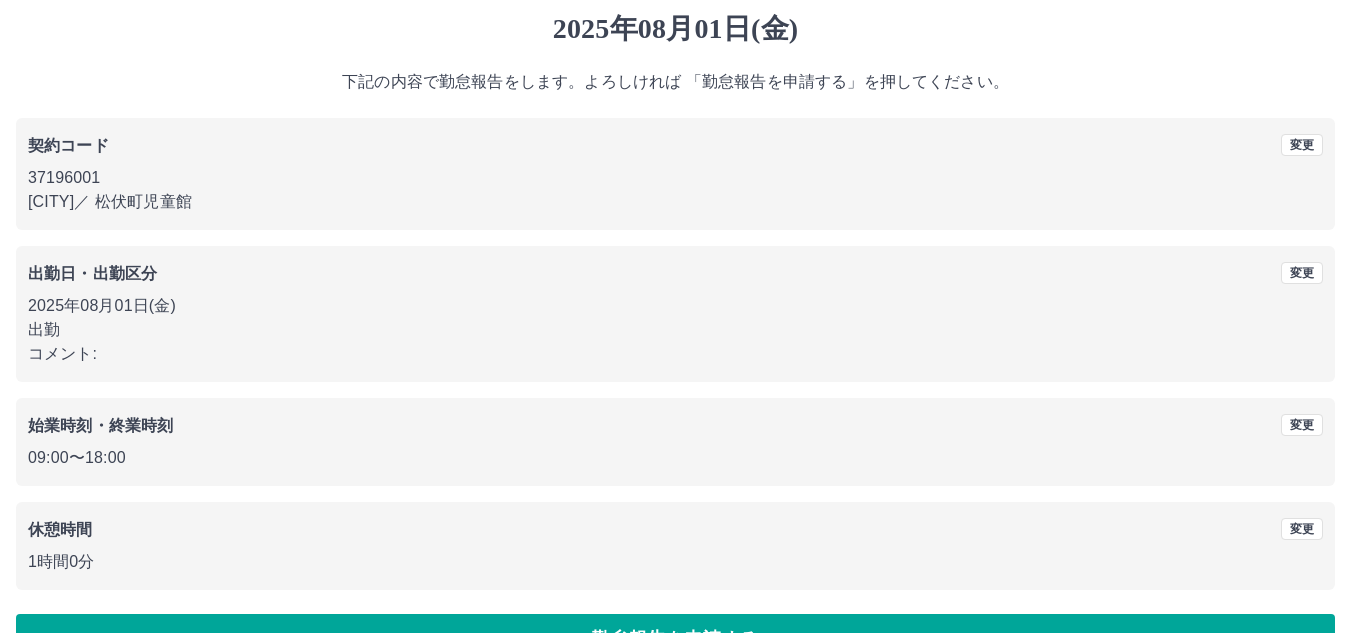 scroll, scrollTop: 116, scrollLeft: 0, axis: vertical 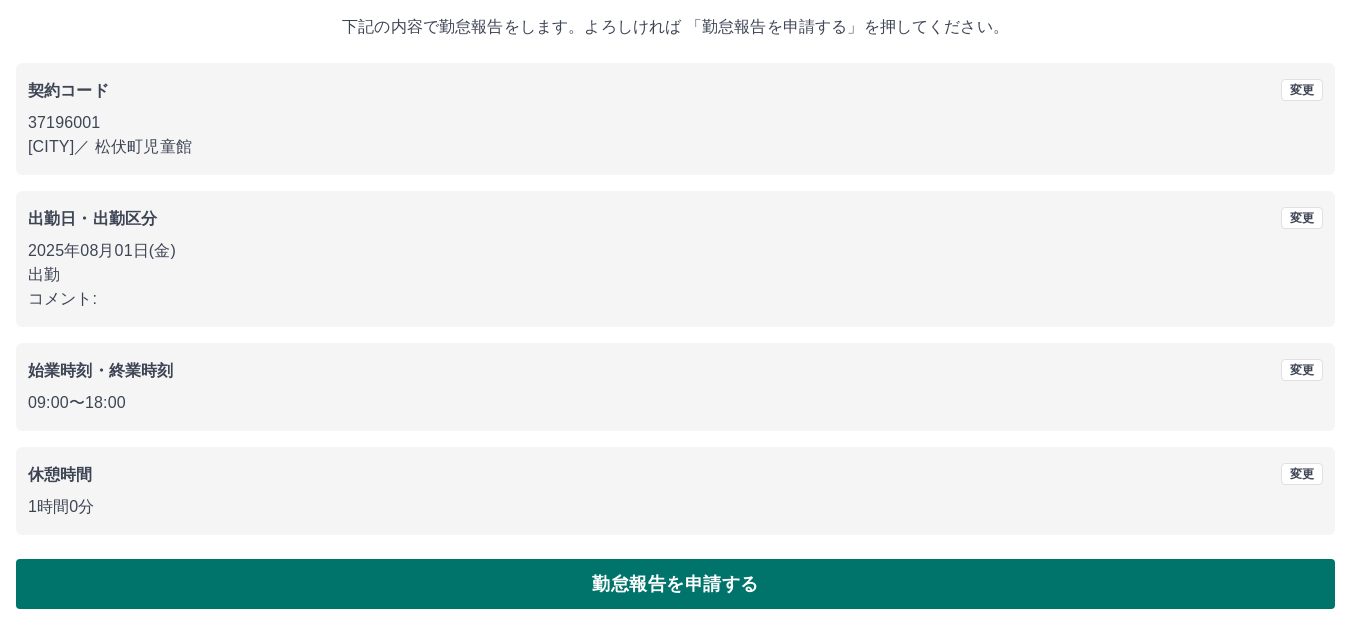 click on "勤怠報告を申請する" at bounding box center (675, 584) 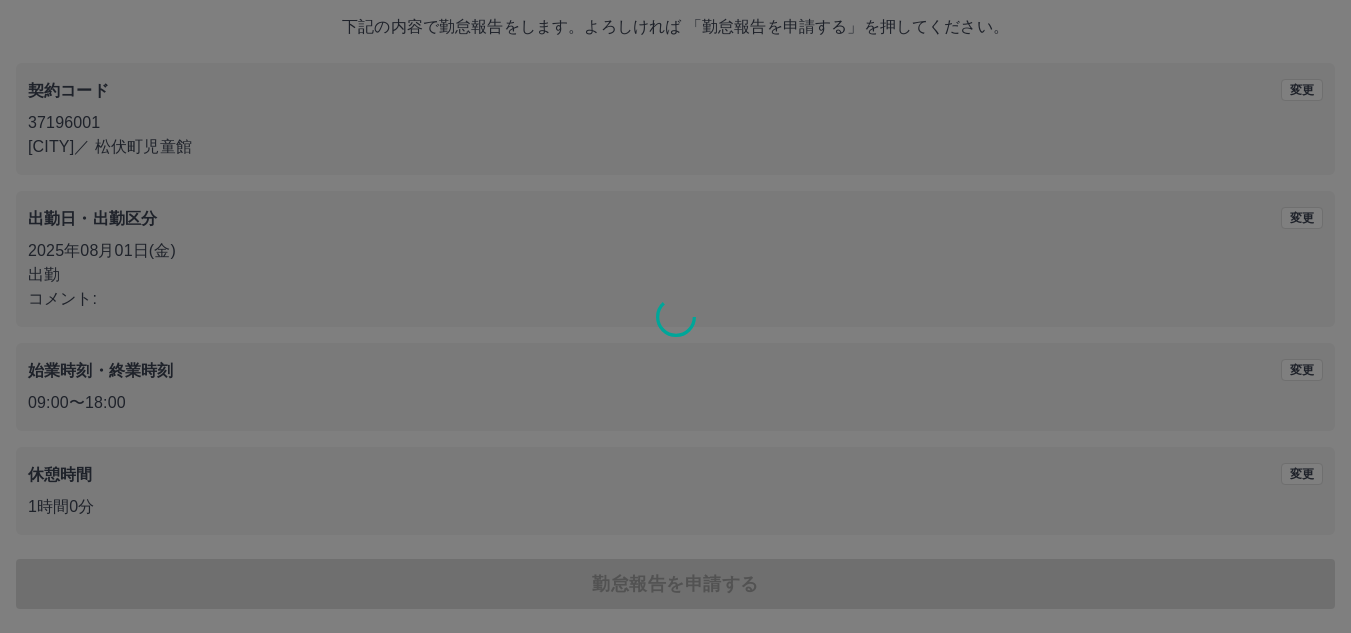 scroll, scrollTop: 0, scrollLeft: 0, axis: both 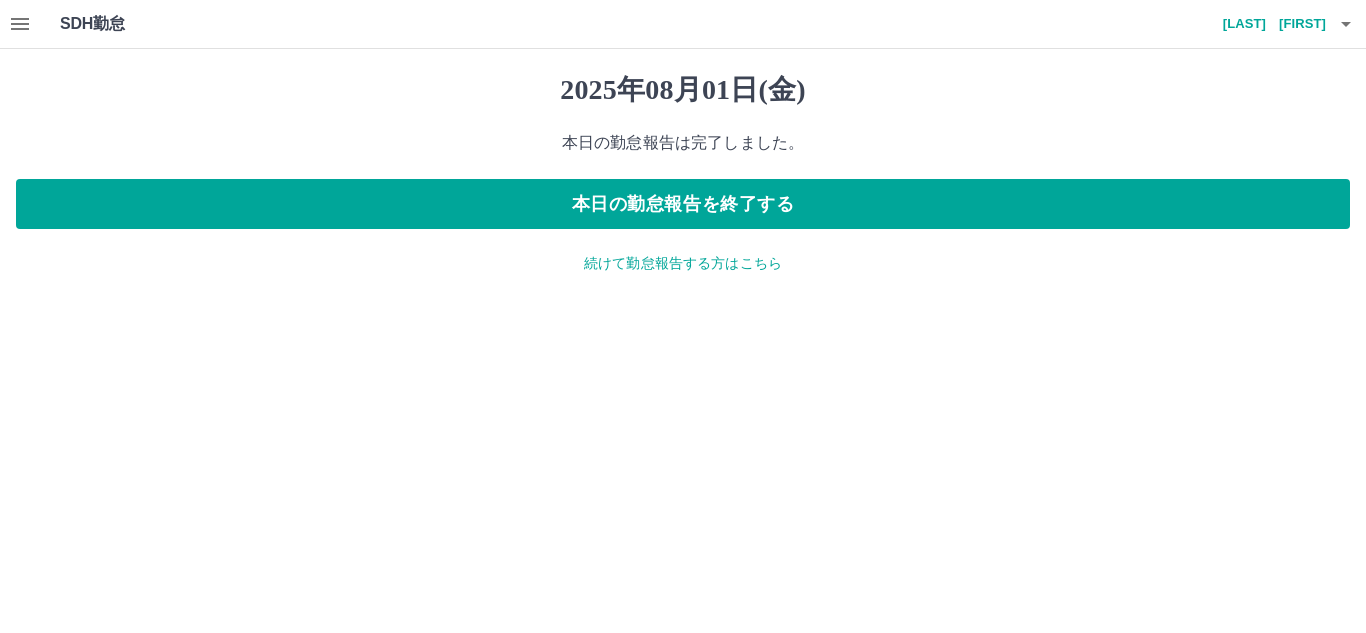 click on "続けて勤怠報告する方はこちら" at bounding box center [683, 263] 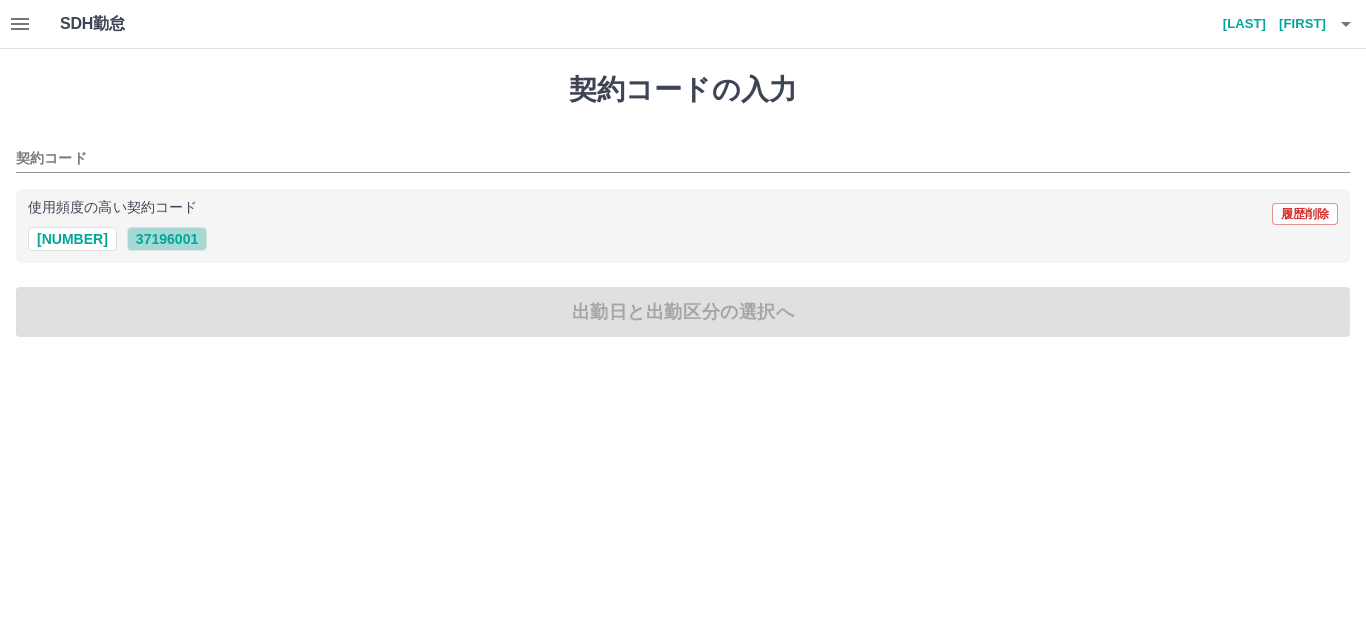 click on "37196001" at bounding box center [167, 239] 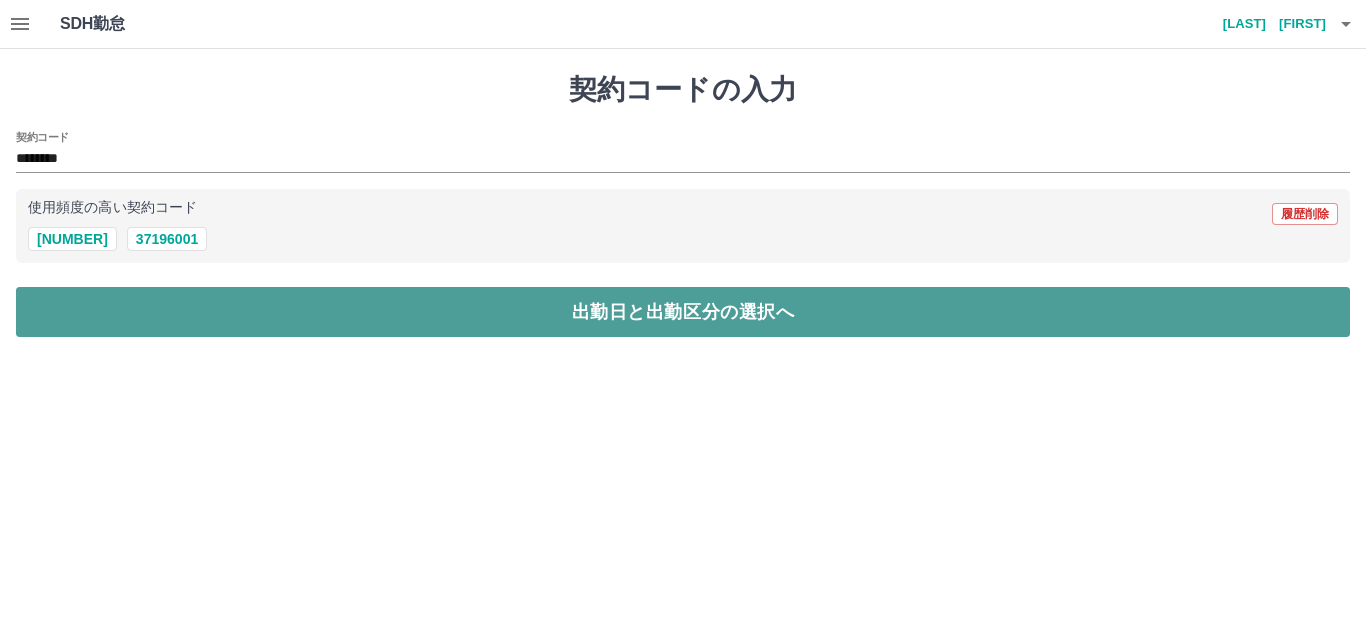 click on "出勤日と出勤区分の選択へ" at bounding box center (683, 312) 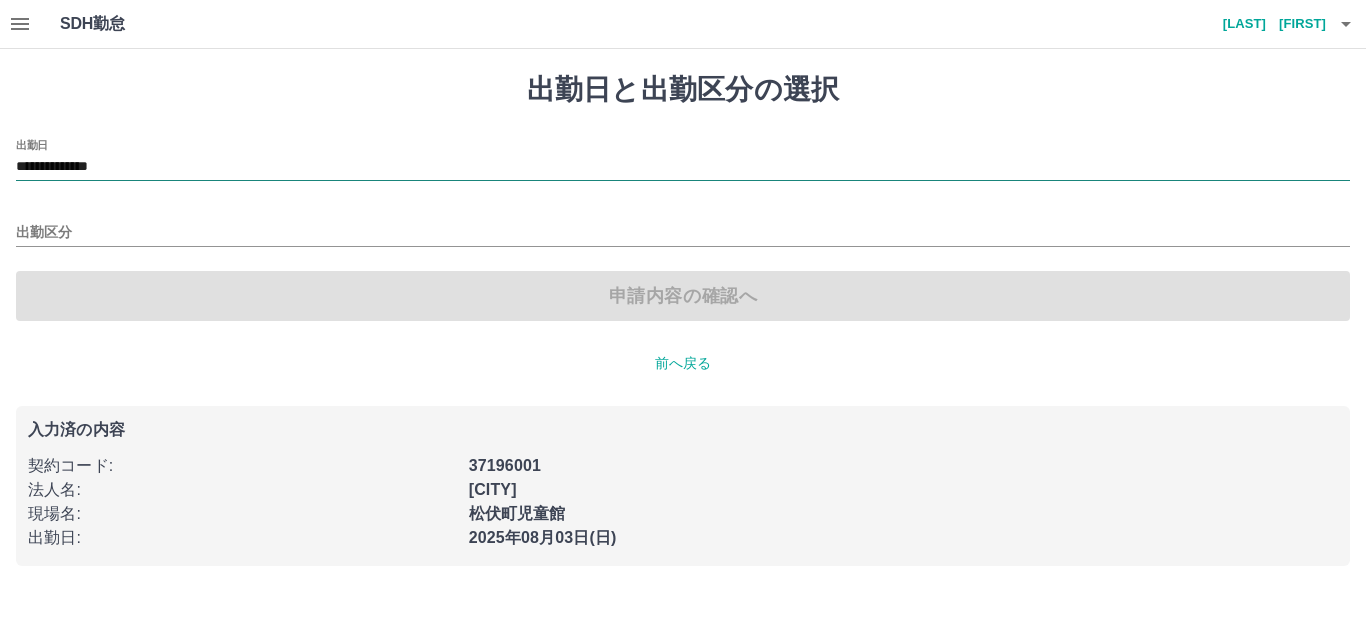 click on "**********" at bounding box center (683, 167) 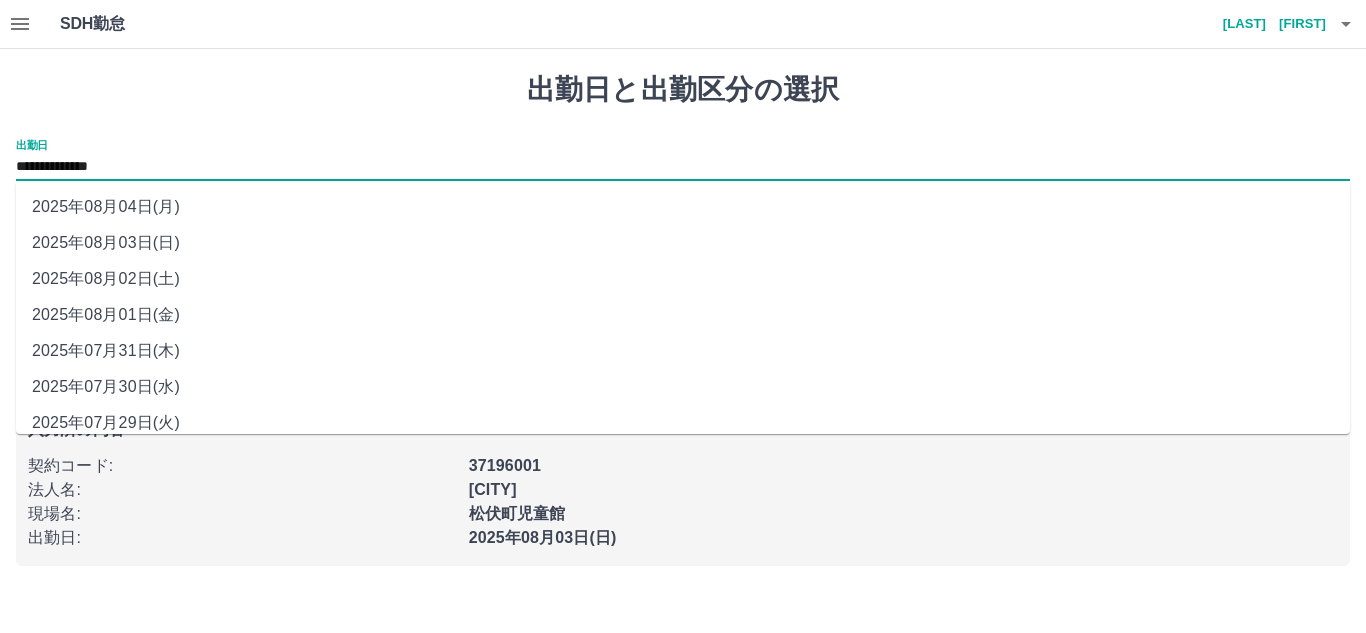 click on "2025年08月02日(土)" at bounding box center [683, 279] 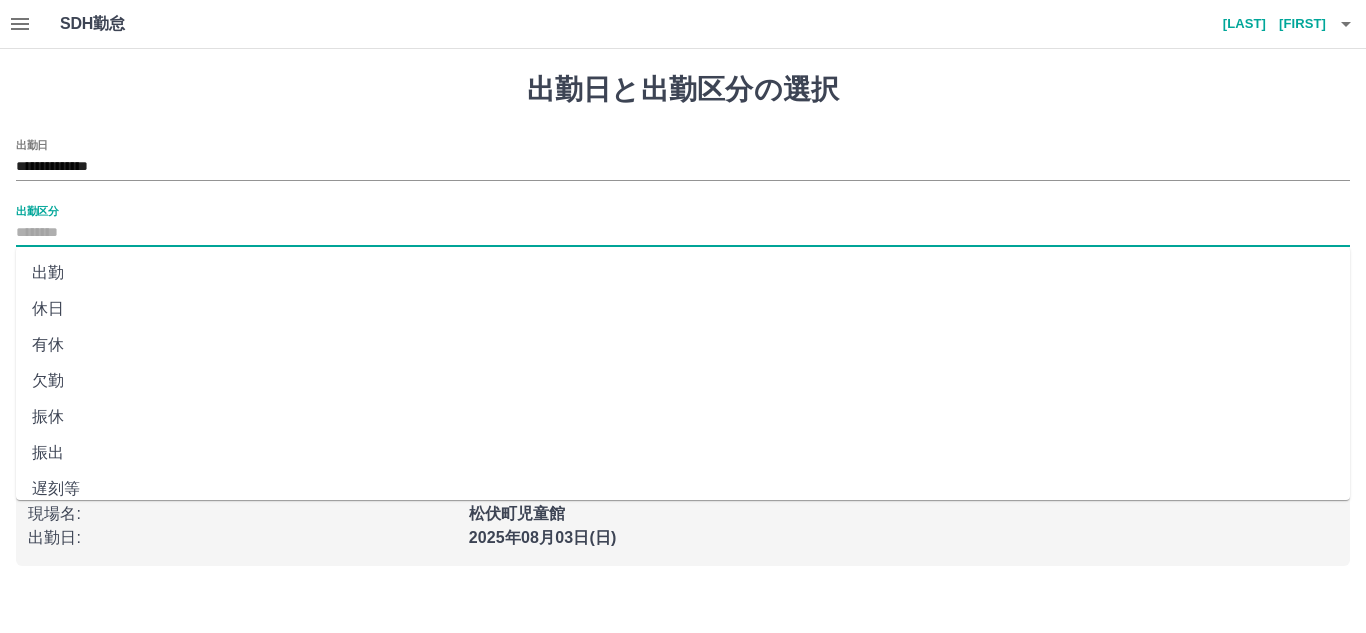 click on "出勤区分" at bounding box center (683, 233) 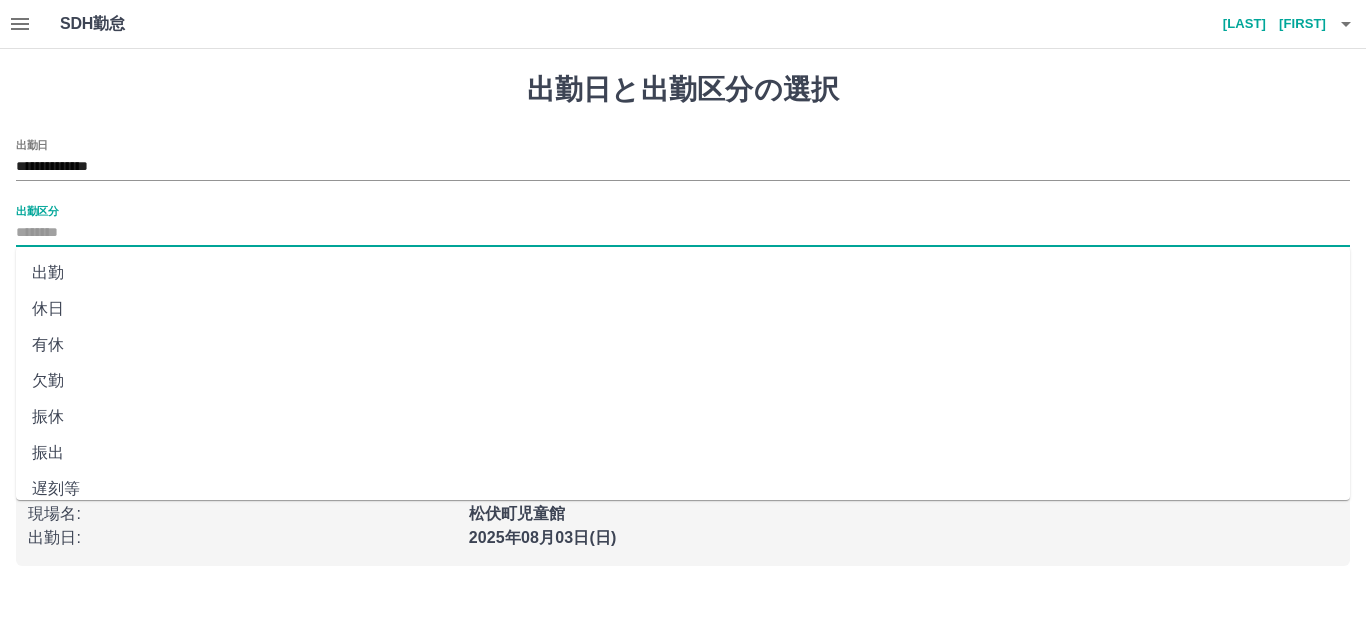 click on "休日" at bounding box center (683, 309) 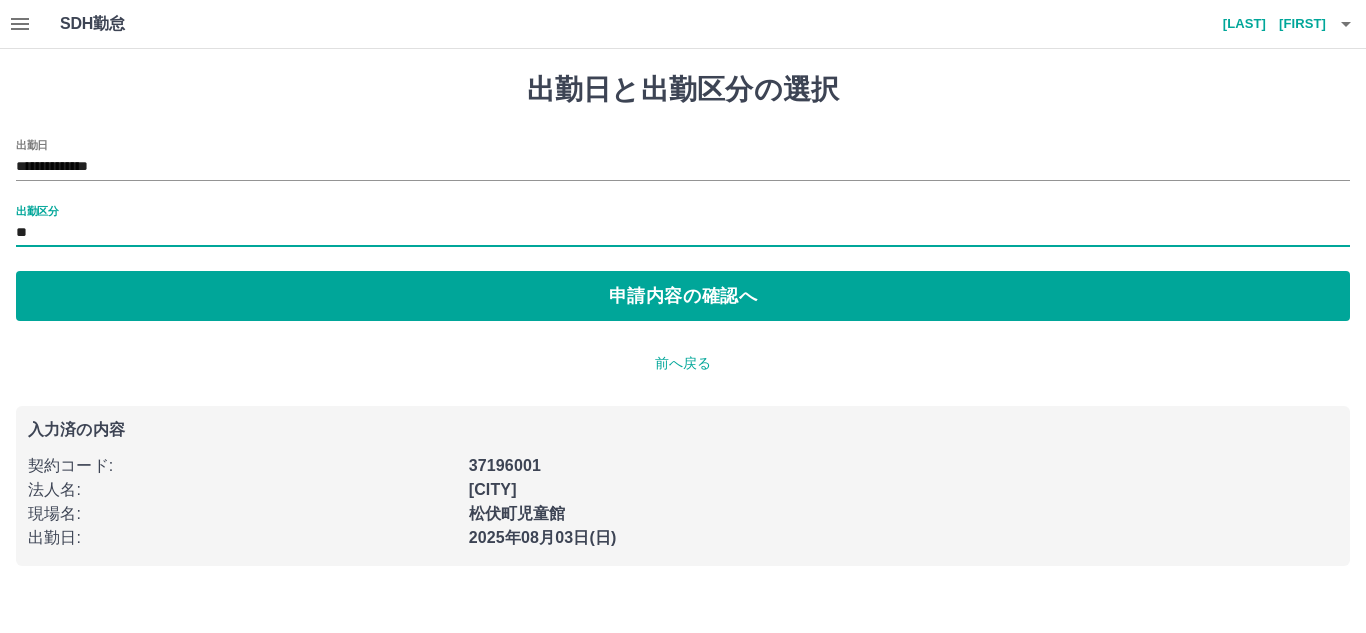 click on "申請内容の確認へ" at bounding box center [683, 296] 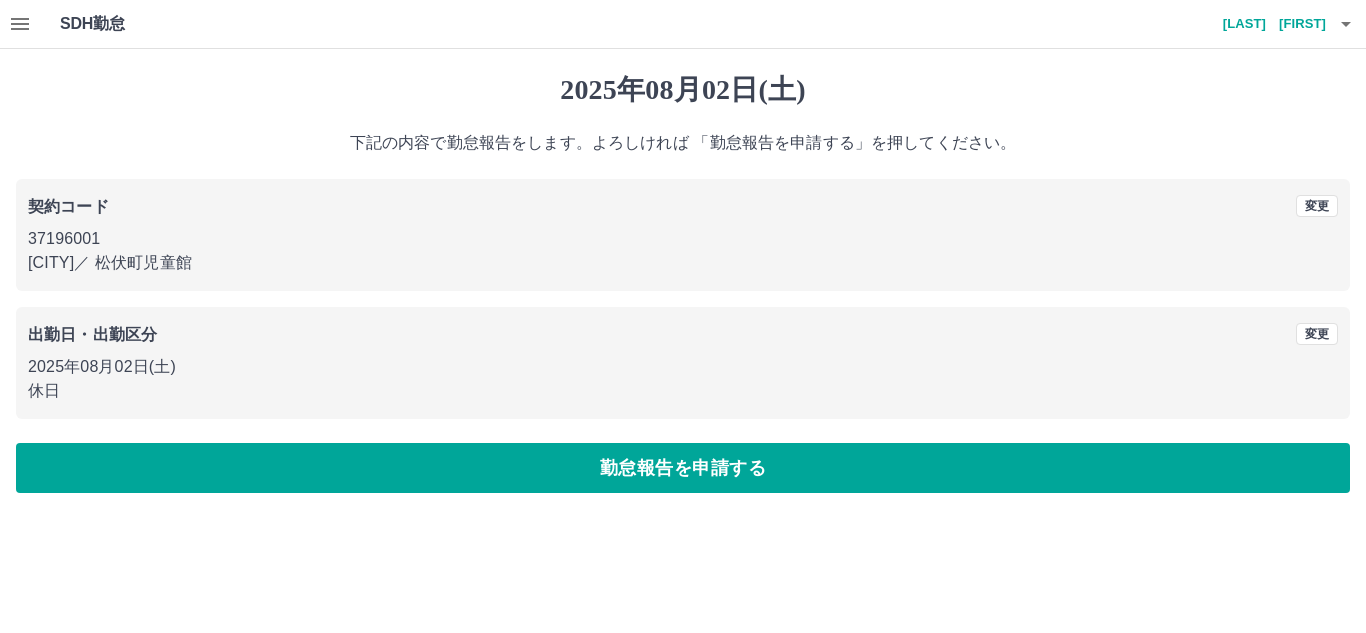 click on "勤怠報告を申請する" at bounding box center (683, 468) 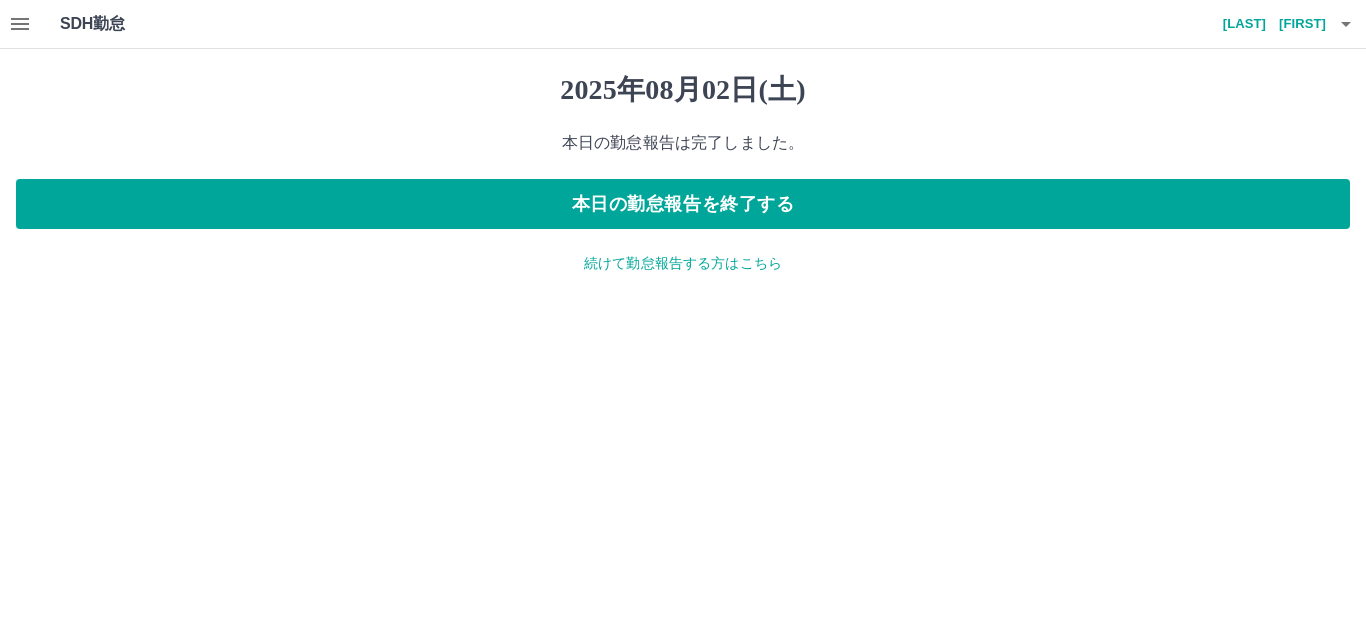 click on "続けて勤怠報告する方はこちら" at bounding box center (683, 263) 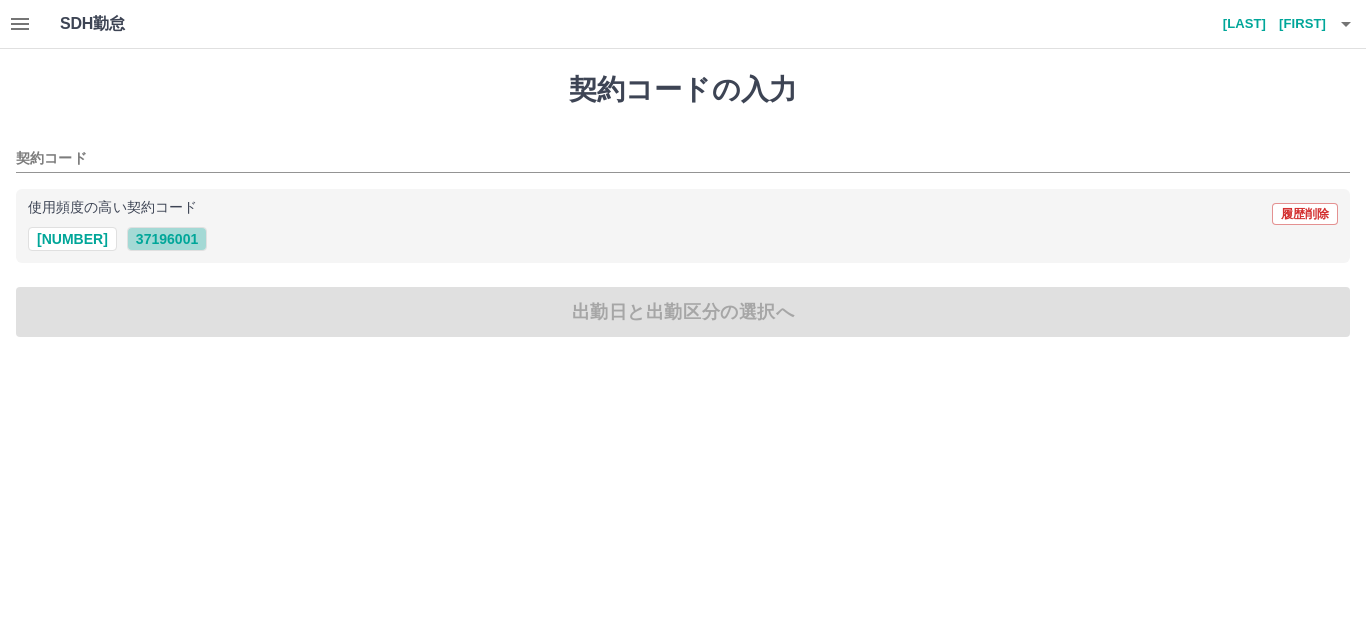 click on "37196001" at bounding box center [167, 239] 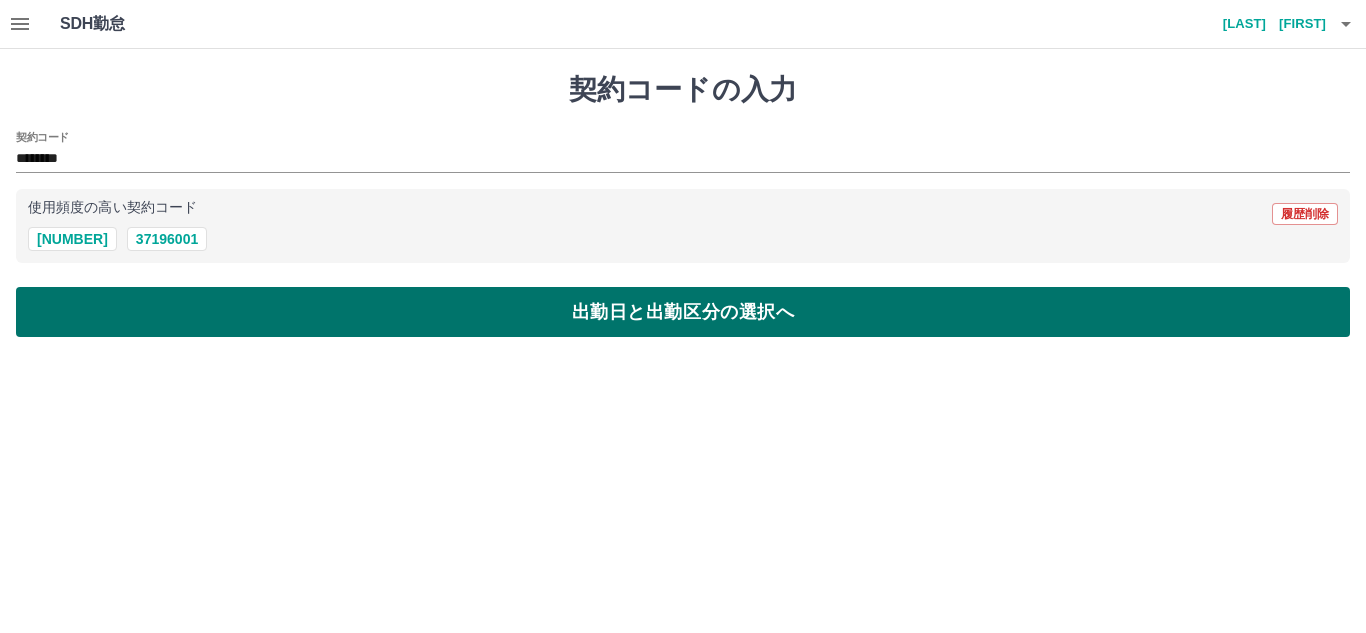 click on "出勤日と出勤区分の選択へ" at bounding box center [683, 312] 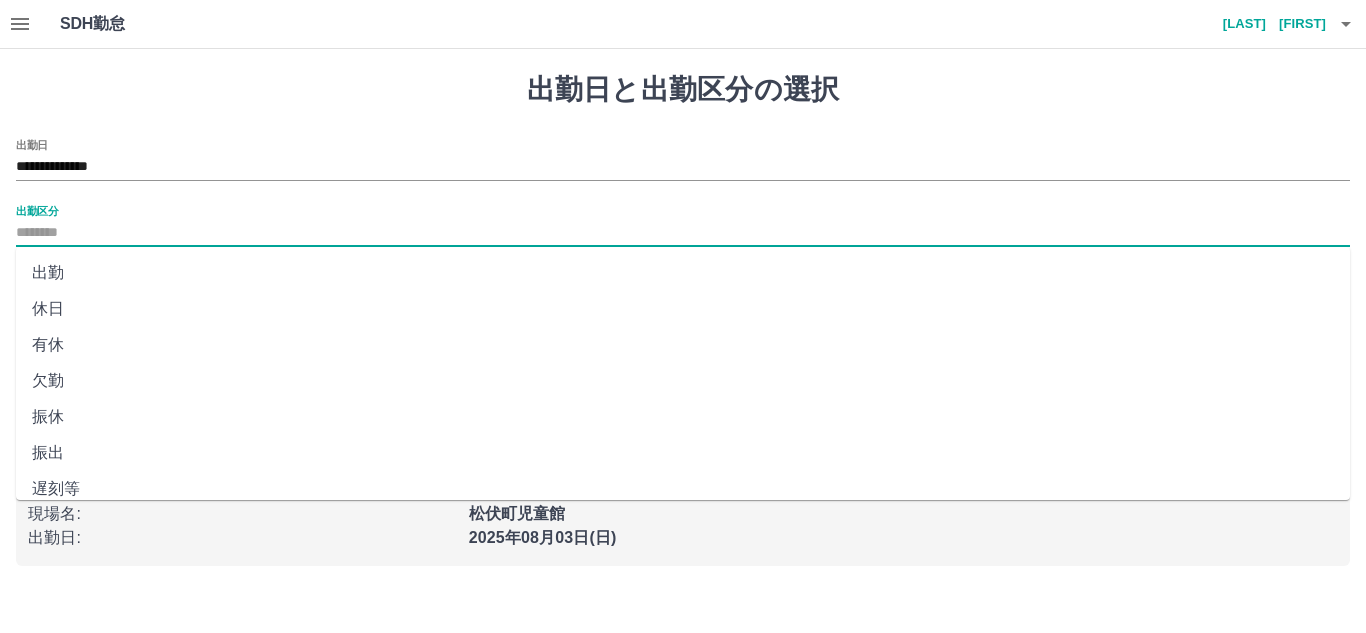 click on "出勤区分" at bounding box center (683, 233) 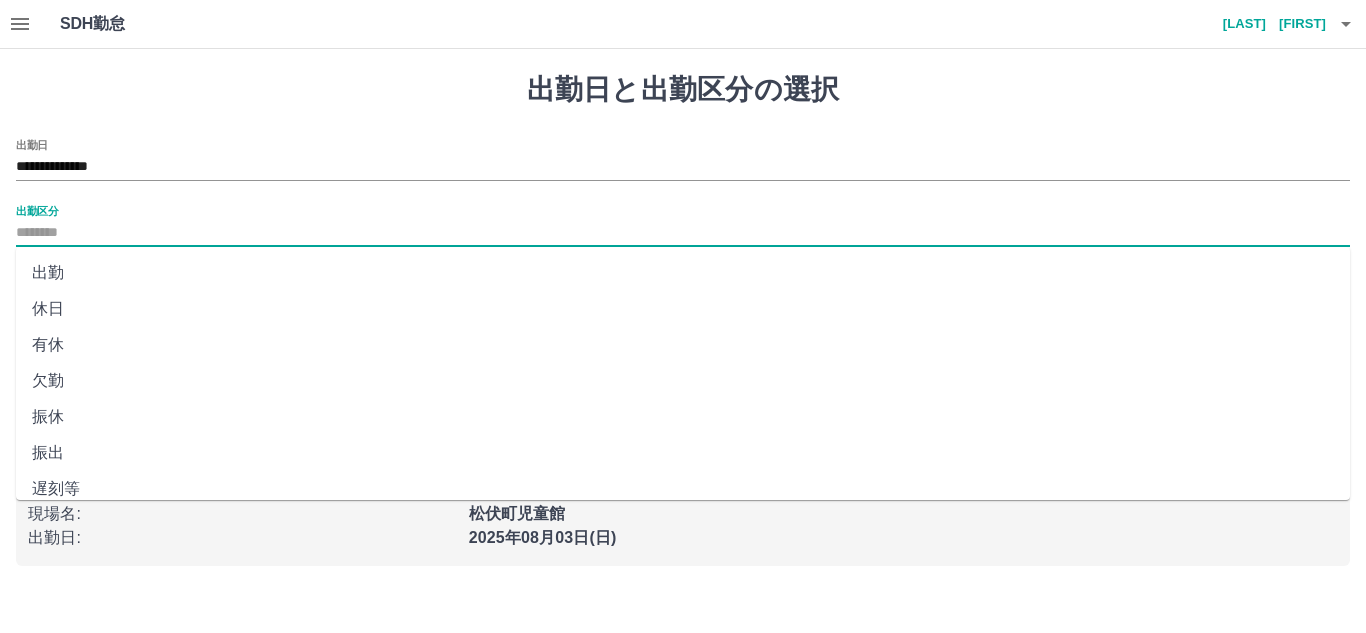 click on "振出" at bounding box center [683, 453] 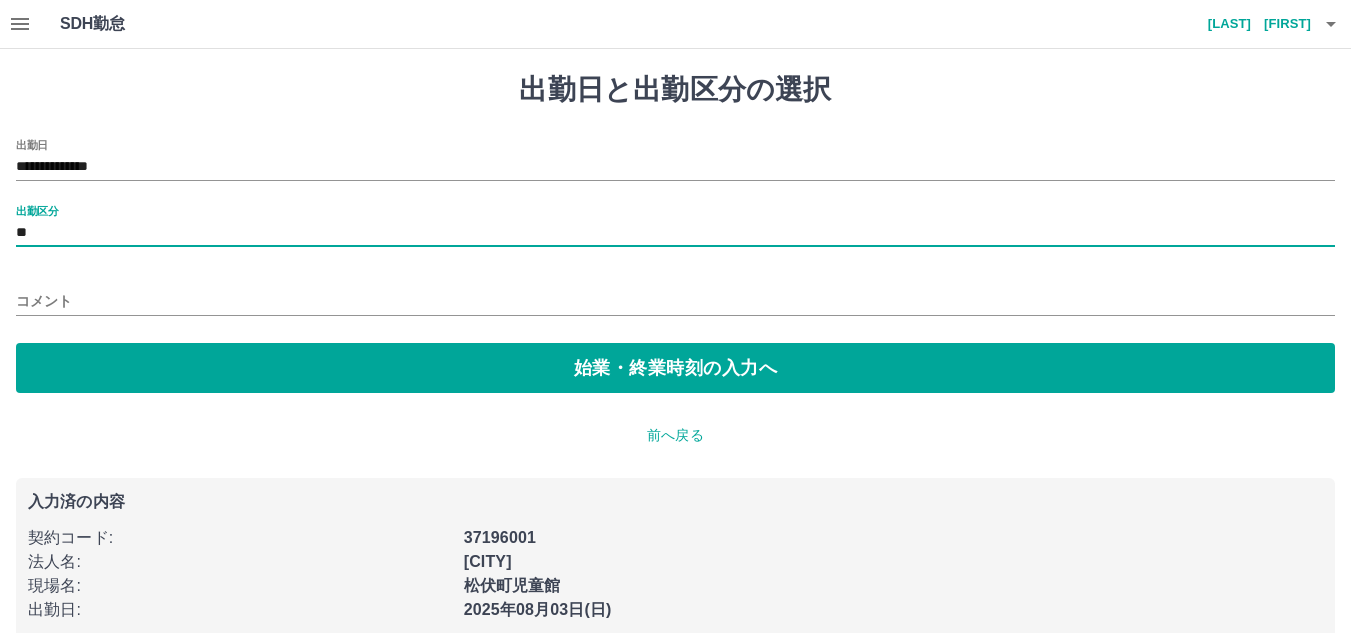 click on "コメント" at bounding box center (675, 301) 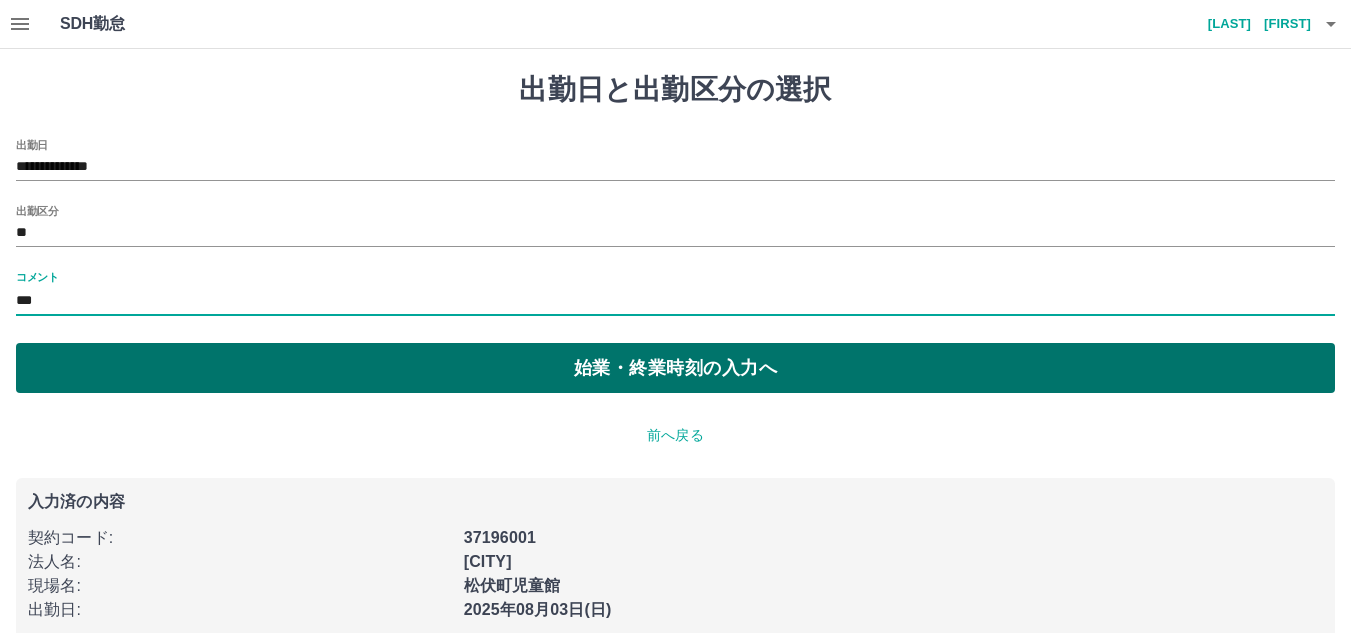 type on "***" 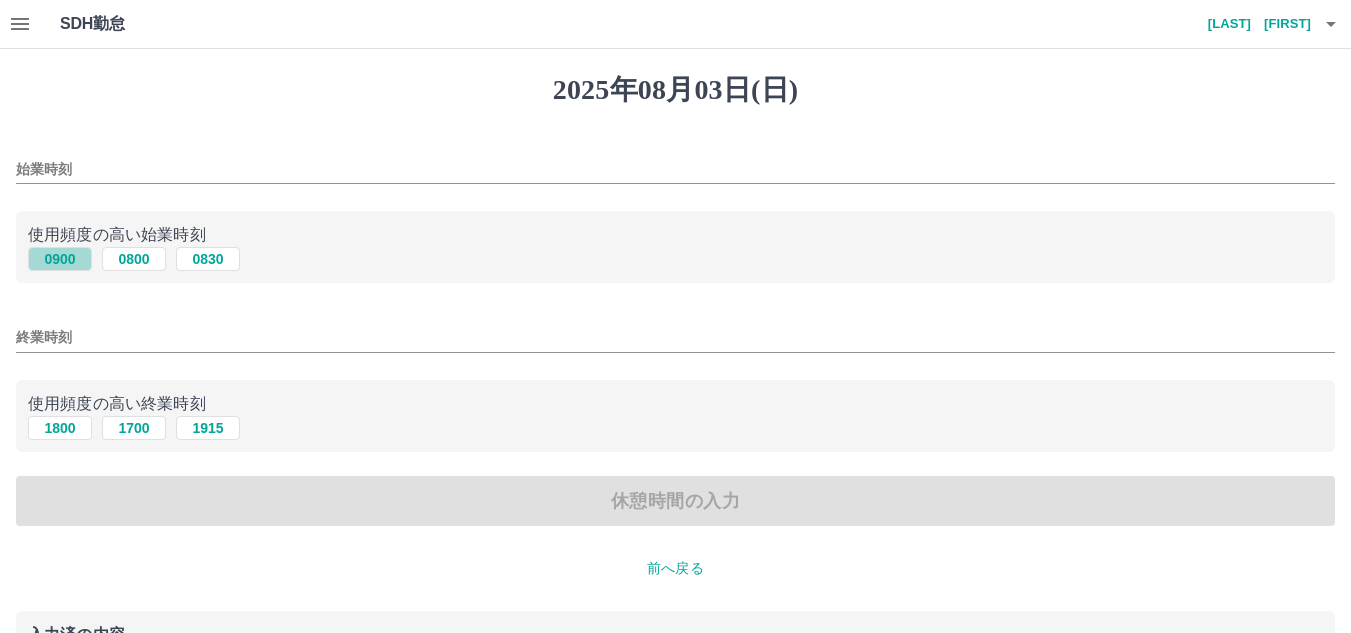 click on "0900" at bounding box center (60, 259) 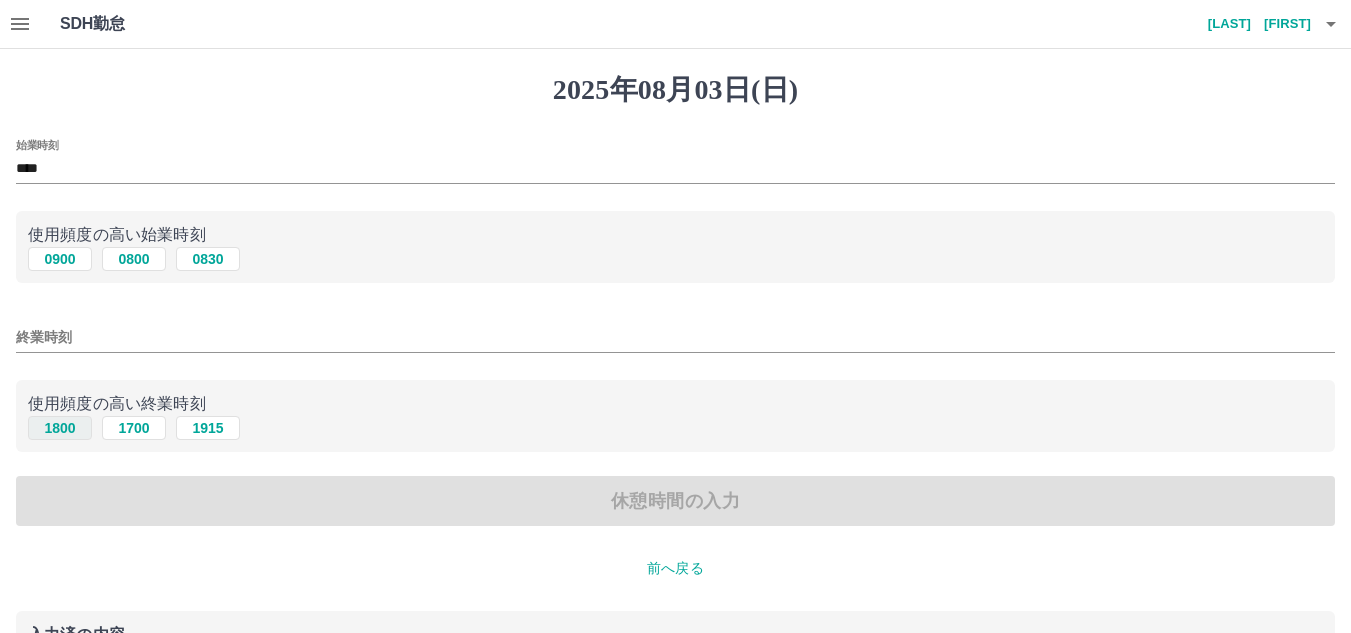 click on "1800" at bounding box center (60, 428) 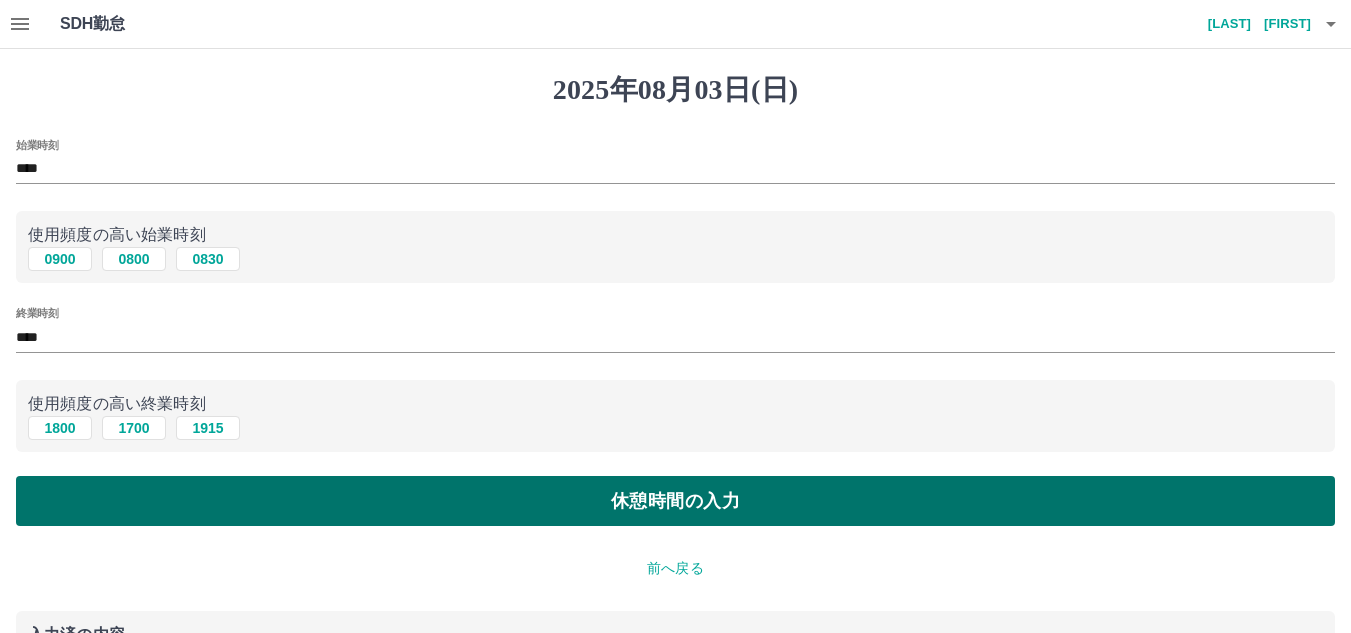 click on "休憩時間の入力" at bounding box center (675, 501) 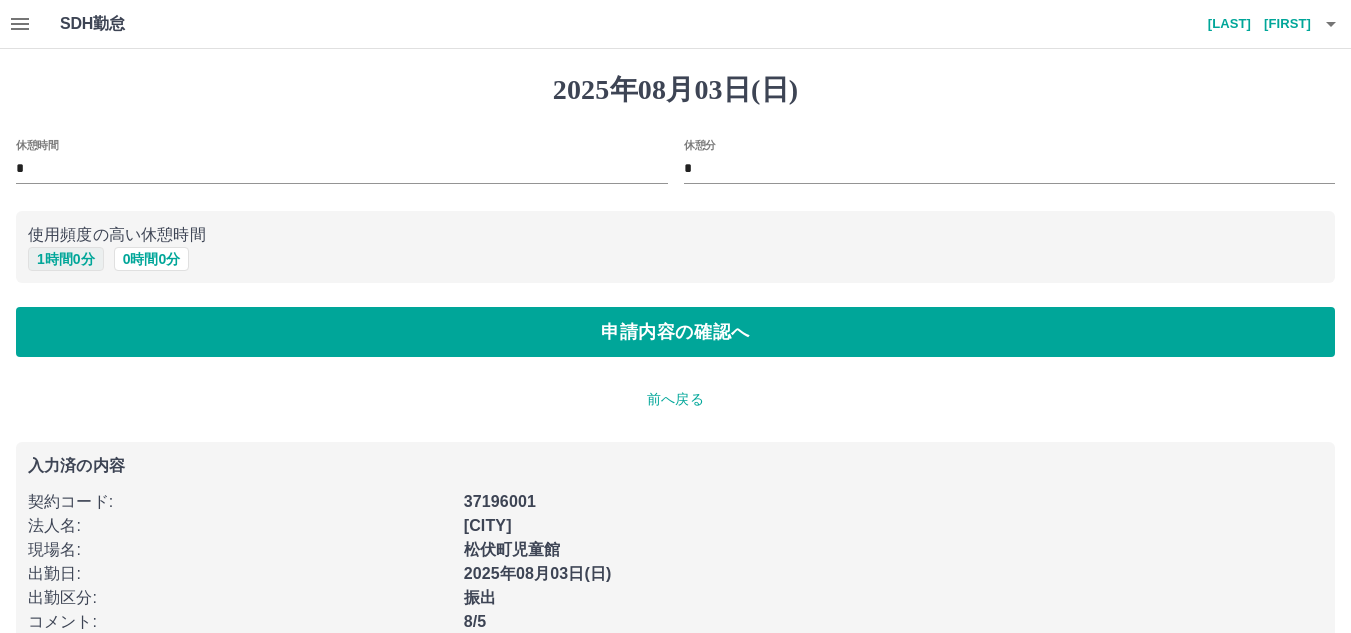 click on "1 時間 0 分" at bounding box center [66, 259] 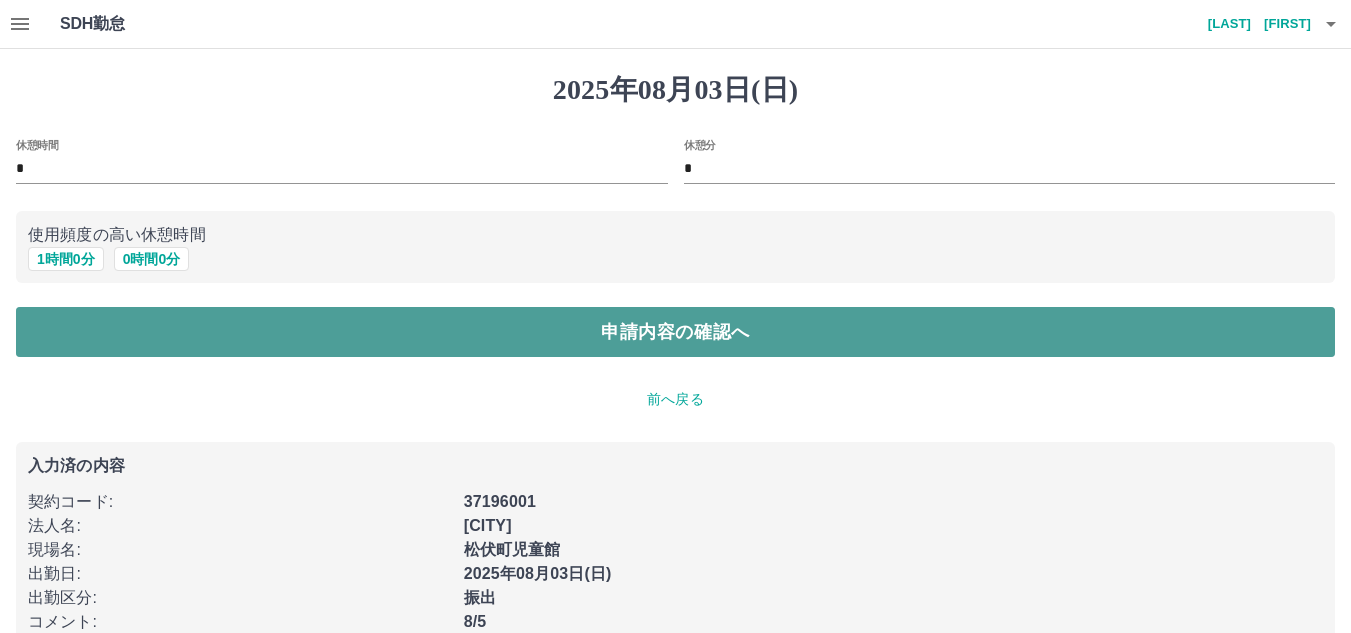 click on "申請内容の確認へ" at bounding box center [675, 332] 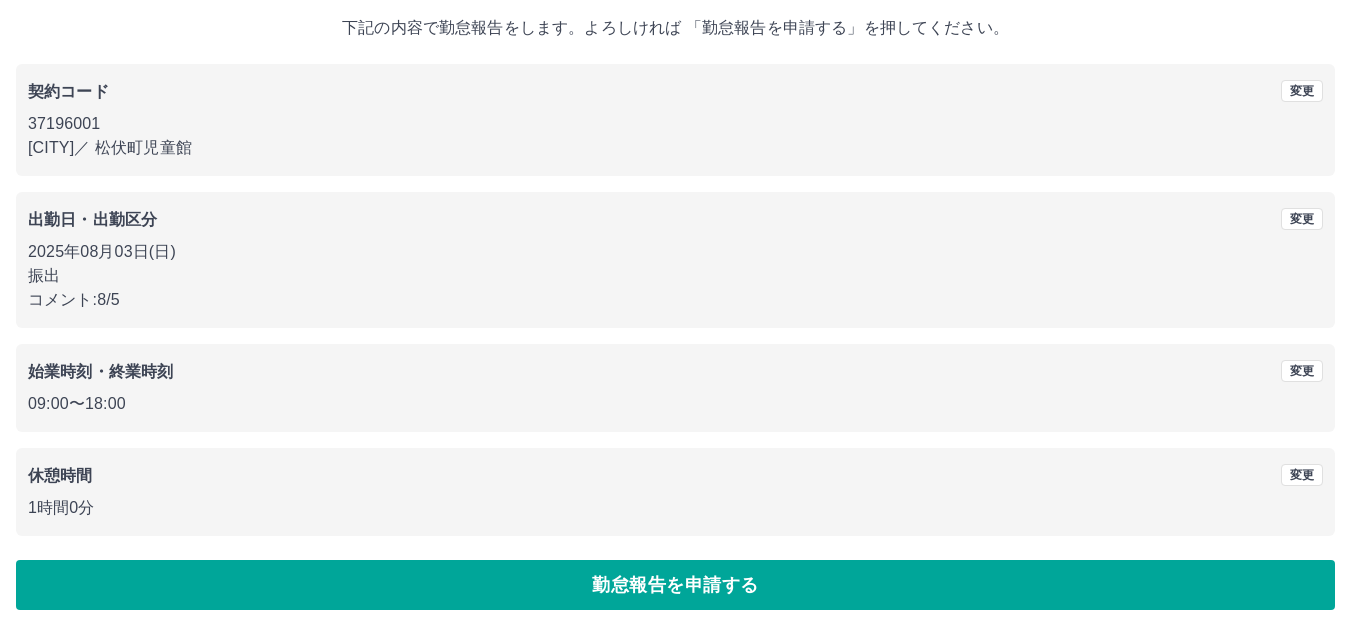 scroll, scrollTop: 116, scrollLeft: 0, axis: vertical 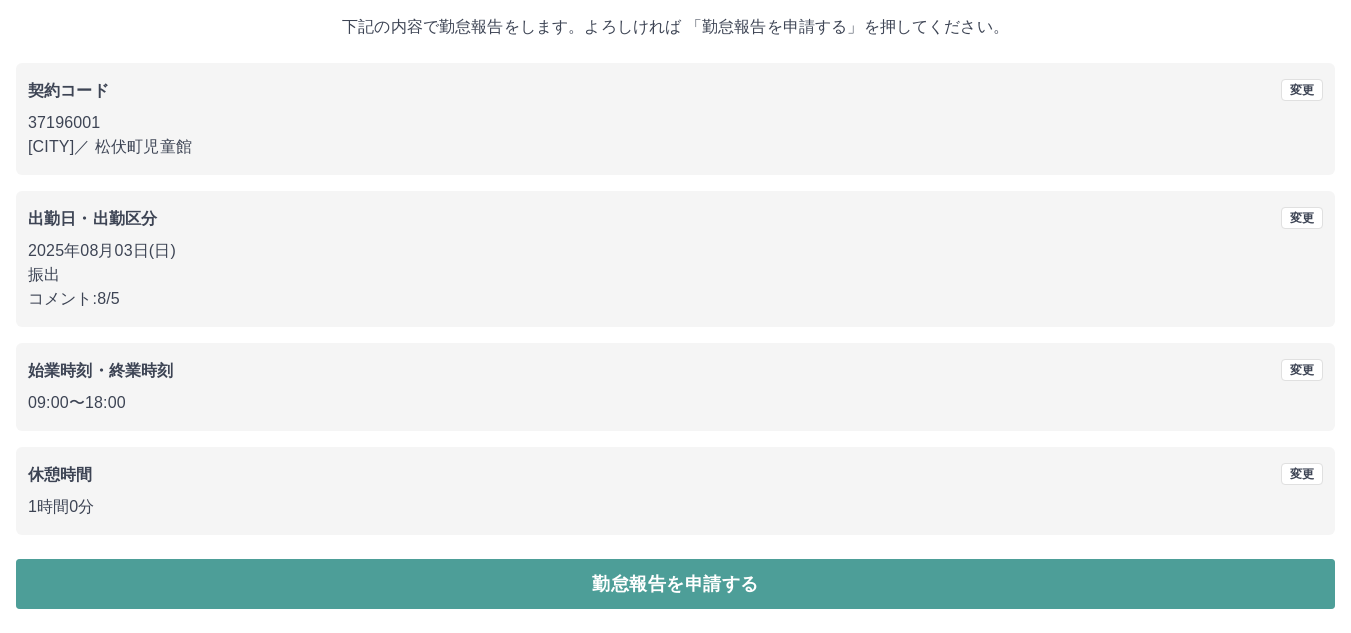 click on "勤怠報告を申請する" at bounding box center (675, 584) 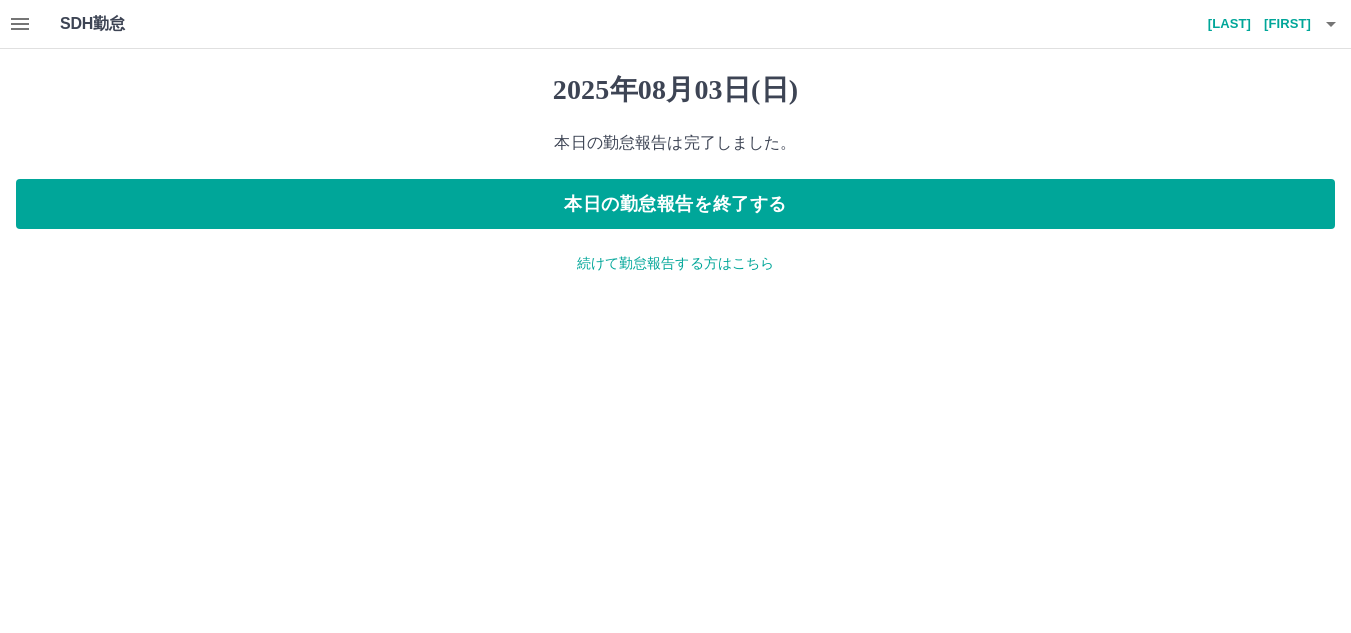 scroll, scrollTop: 0, scrollLeft: 0, axis: both 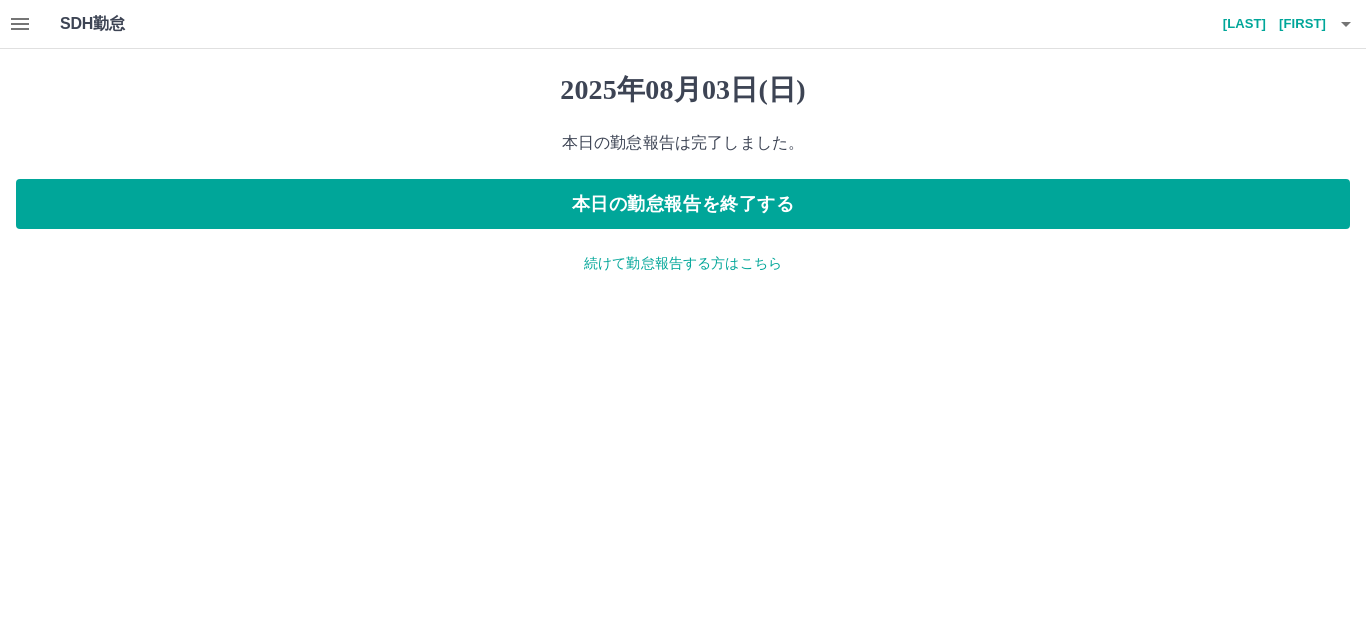 click 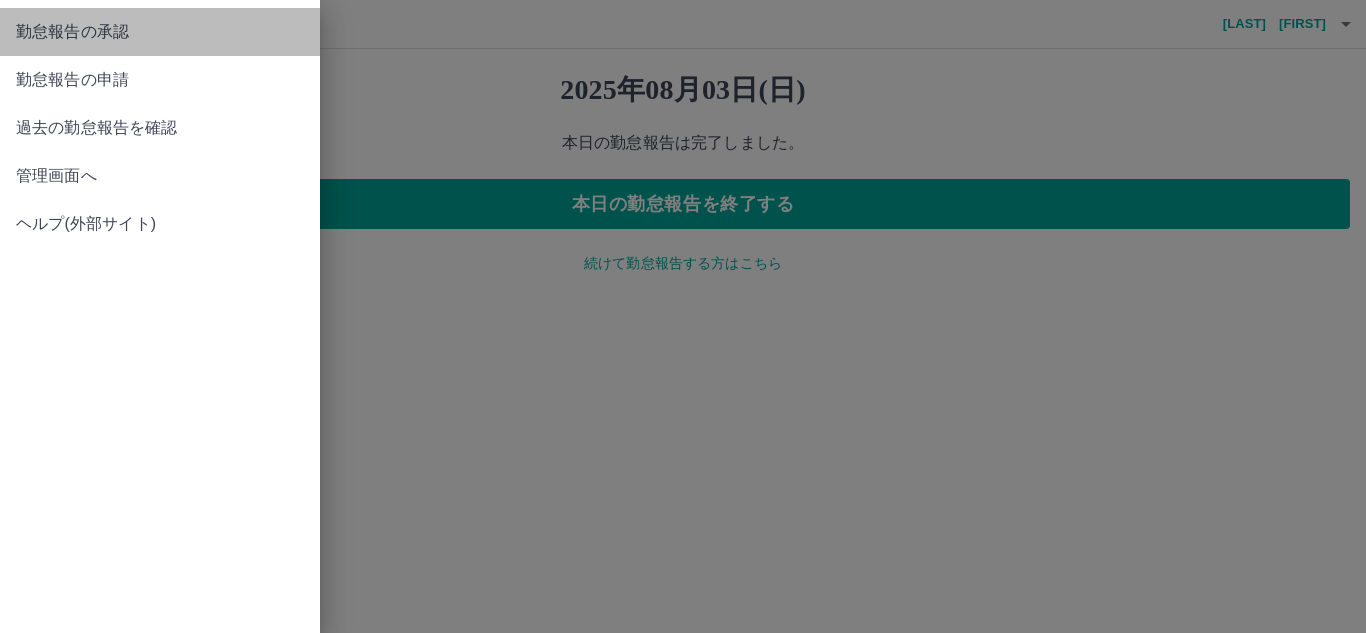 click on "勤怠報告の承認" at bounding box center [160, 32] 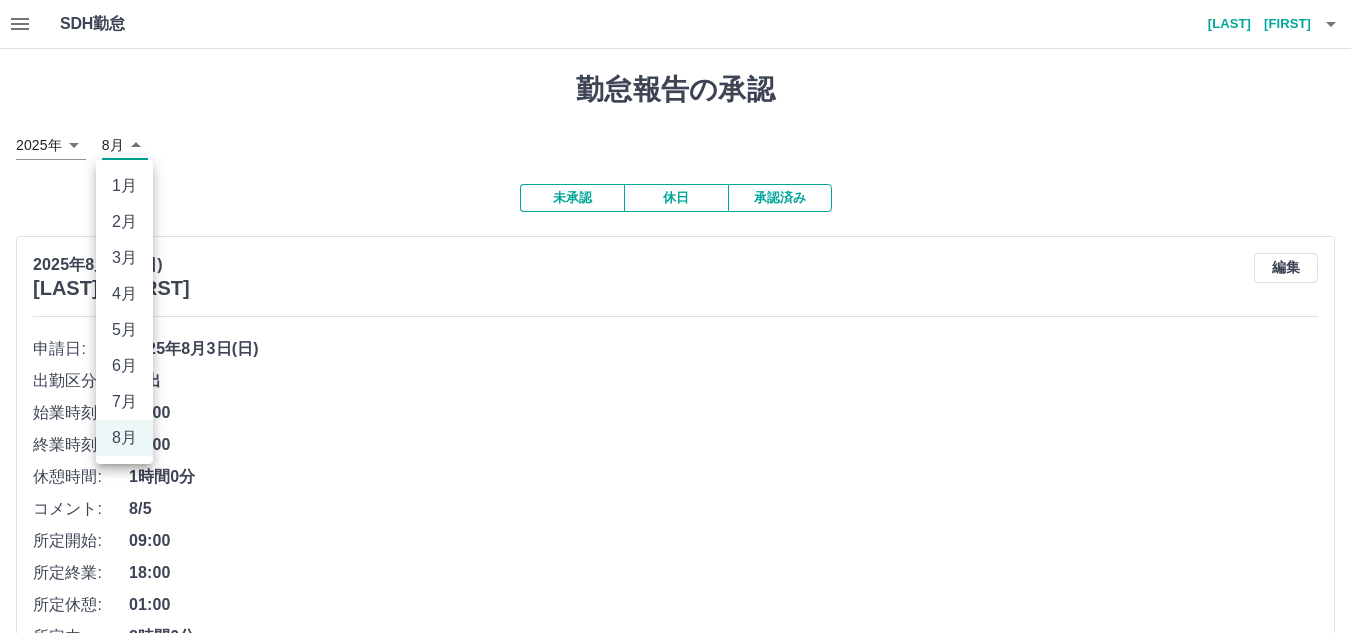 click on "SDH勤怠 [LAST]　[FIRST] 勤怠報告の承認 2025年 **** 8月 * 未承認 休日 承認済み 2025年8月3日(日) [LAST]　[FIRST] 編集 申請日: 2025年8月3日(日) 出勤区分: 振出 始業時刻: 09:00 終業時刻: 18:00 休憩時間: 1時間0分 コメント: 8/5 所定開始: 09:00 所定終業: 18:00 所定休憩: 01:00 所定内: 8時間0分 所定外: 0分 承認する 2025年8月3日(日) [LAST]　[FIRST] 編集 申請日: 2025年8月3日(日) 出勤区分: 法定休 承認する 2025年8月3日(日) [LAST]　[FIRST] 編集 申請日: 2025年8月3日(日) 出勤区分: 法定休 承認する 2025年8月2日(土) [LAST]　[FIRST] 編集 申請日: 2025年8月2日(土) 出勤区分: 出勤 始業時刻: 09:00 終業時刻: 18:00 休憩時間: 1時間0分 コメント: 所定開始: 09:00 所定終業: 18:00 所定休憩: 01:00 所定内: 8時間0分 所定外: 0分 承認する 2025年8月2日(土) [LAST]　[FIRST] 編集 申請日: 2025年8月2日(土) 出勤区分: 振出 始業時刻: 09:00 18:00" at bounding box center (683, 2323) 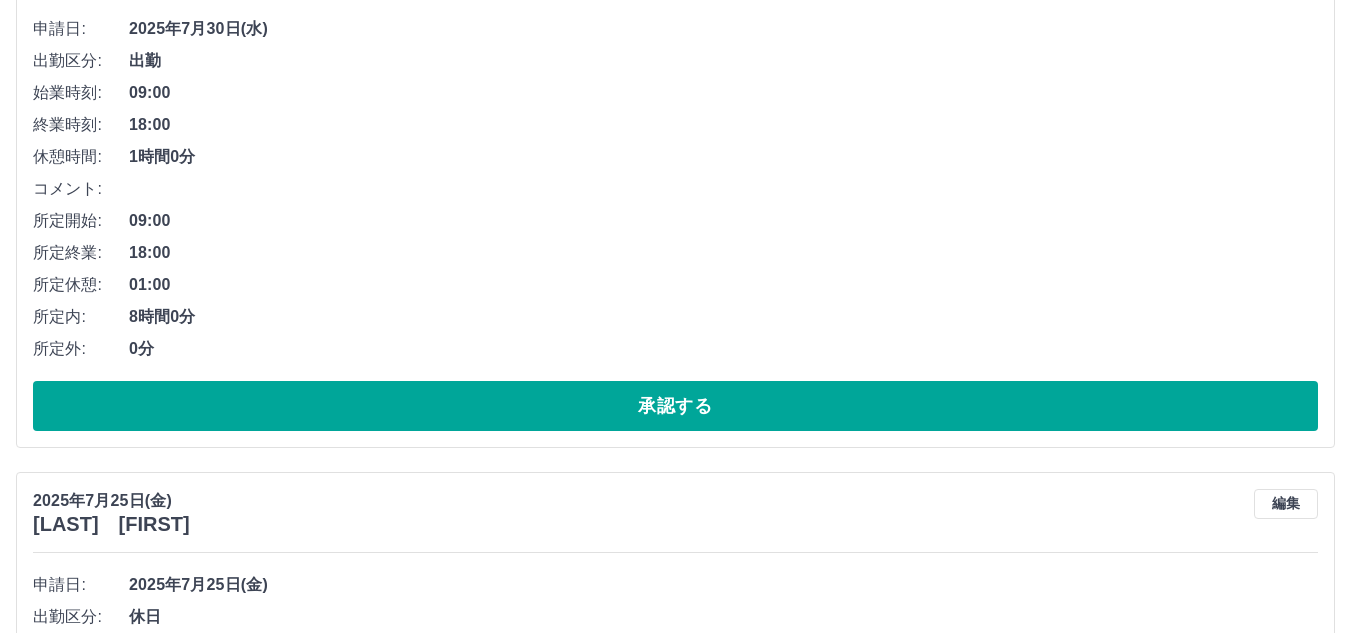 scroll, scrollTop: 1445, scrollLeft: 0, axis: vertical 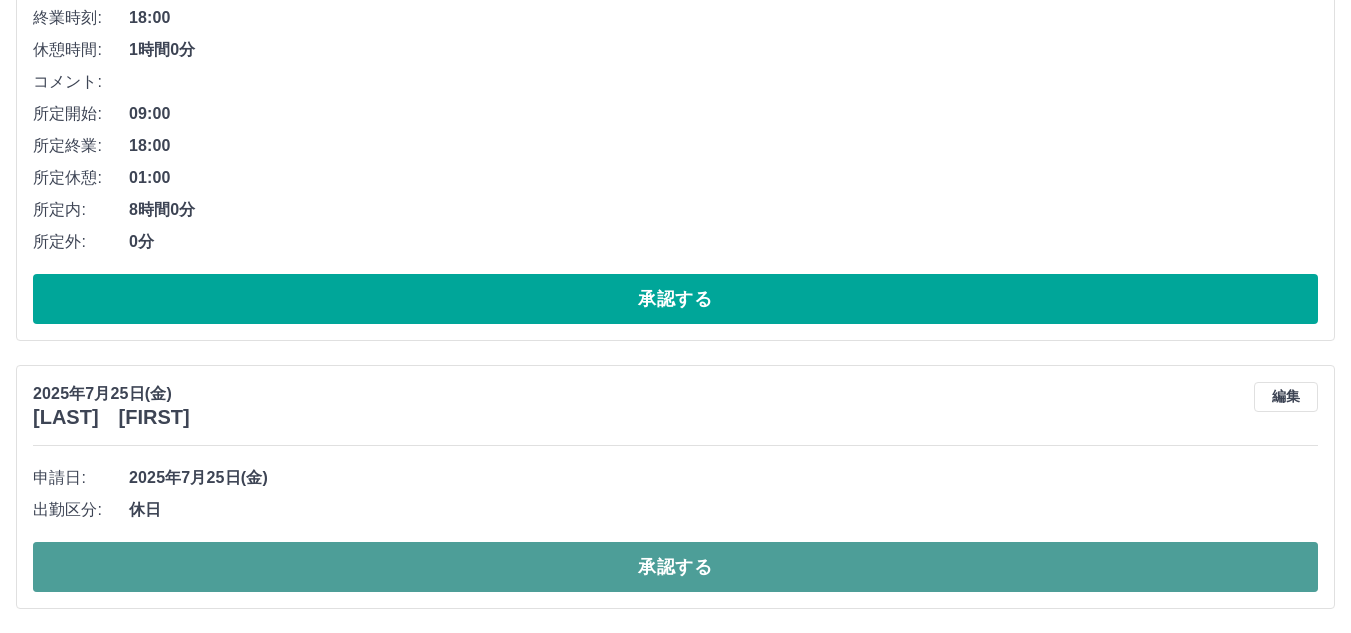 click on "承認する" at bounding box center (675, 567) 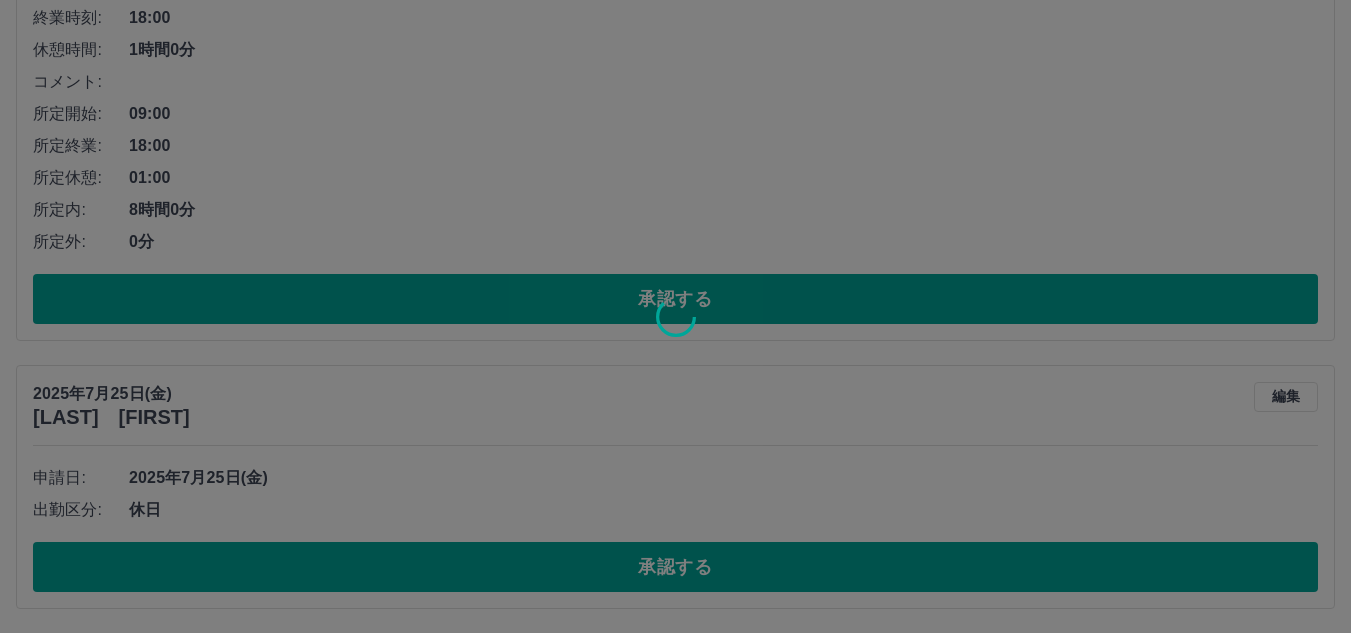 scroll, scrollTop: 1177, scrollLeft: 0, axis: vertical 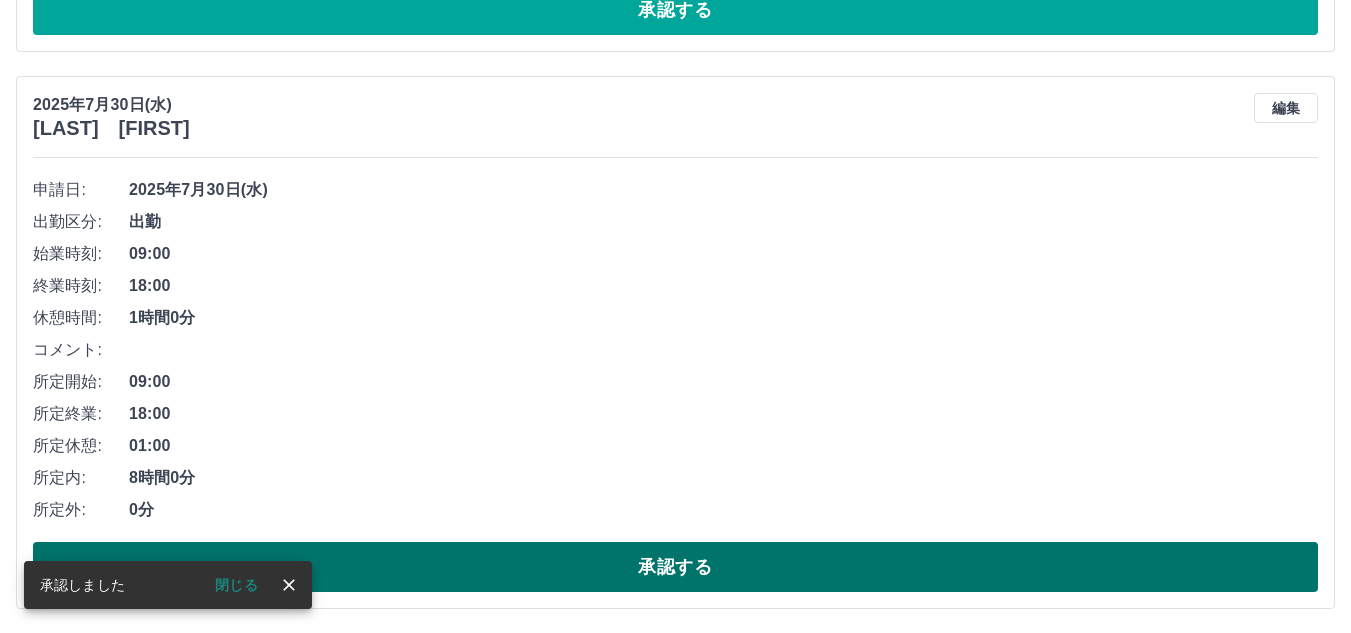 click on "承認する" at bounding box center (675, 567) 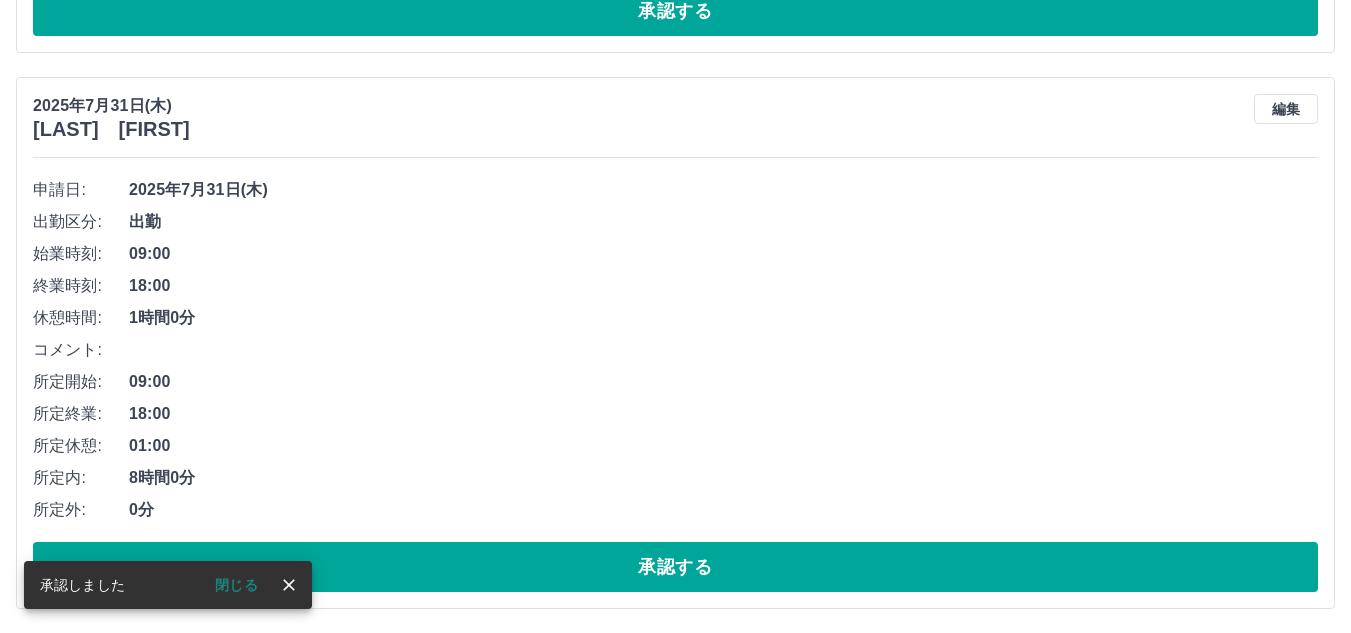 scroll, scrollTop: 620, scrollLeft: 0, axis: vertical 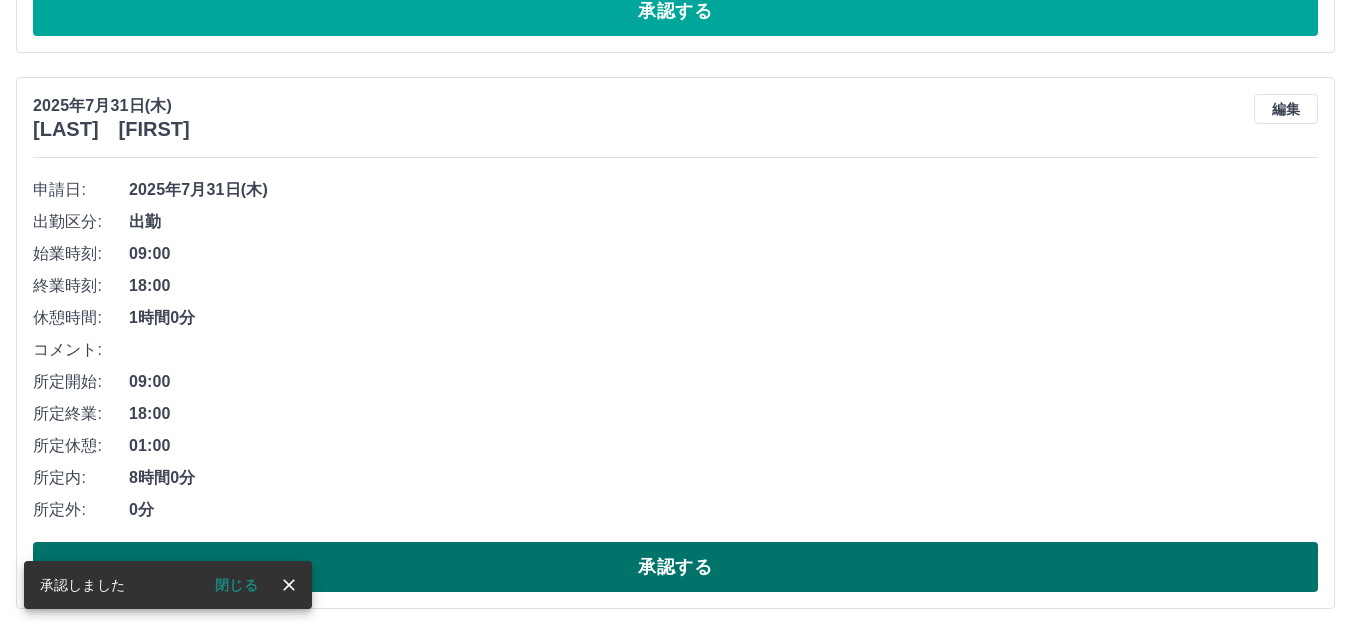 click on "承認する" at bounding box center [675, 567] 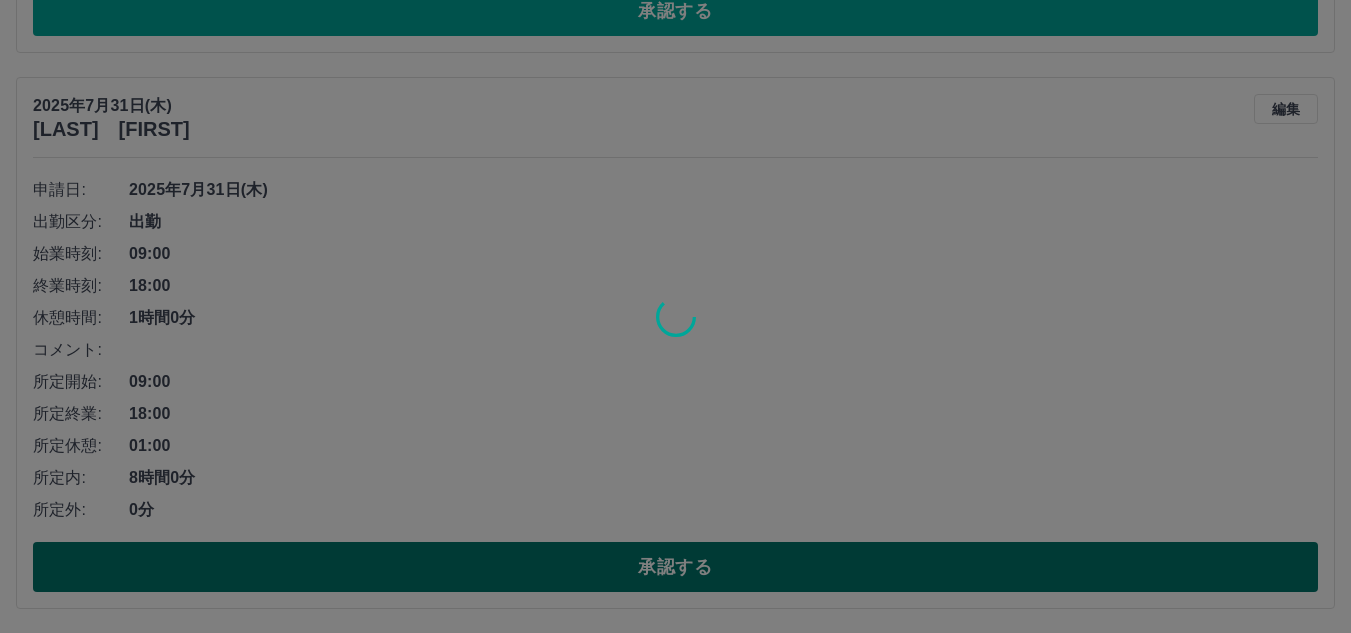 scroll, scrollTop: 64, scrollLeft: 0, axis: vertical 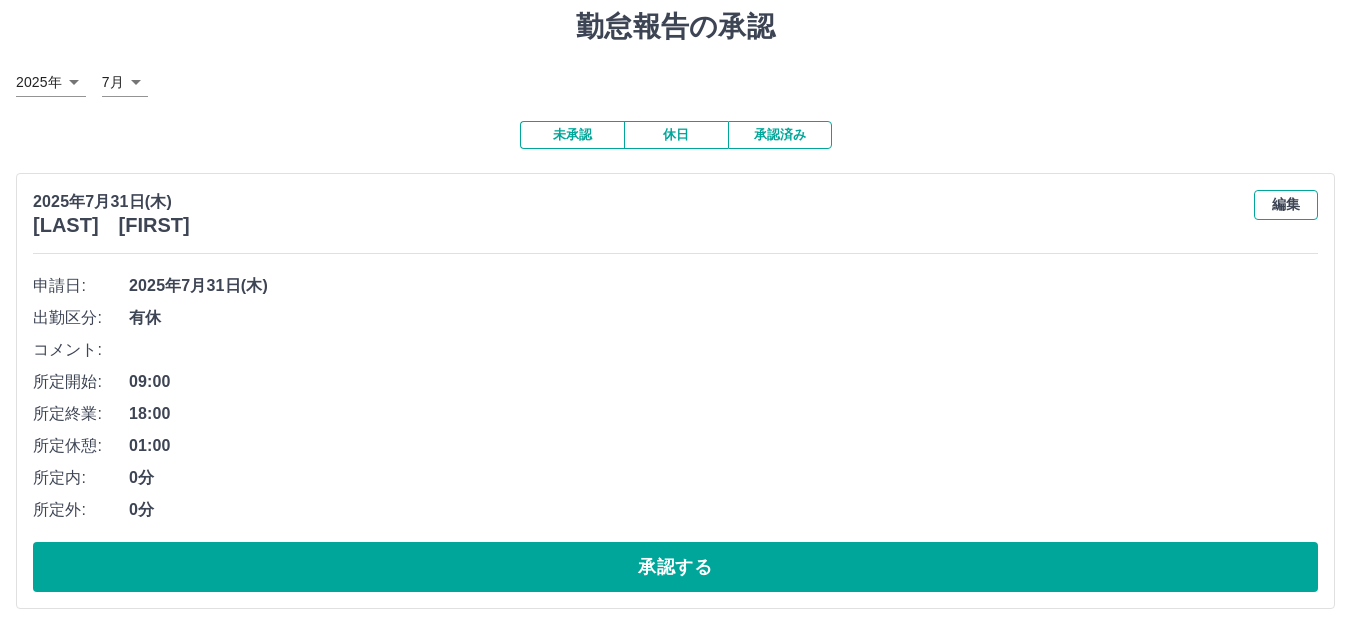 click on "編集" at bounding box center (1286, 205) 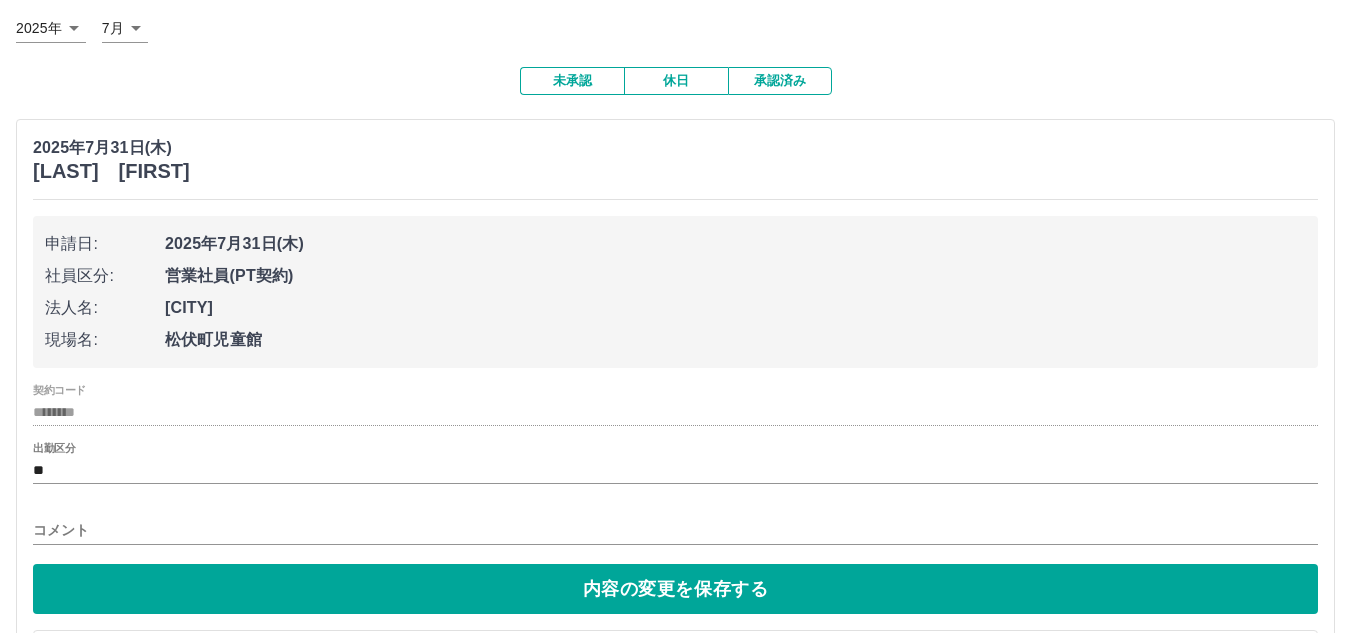 scroll, scrollTop: 206, scrollLeft: 0, axis: vertical 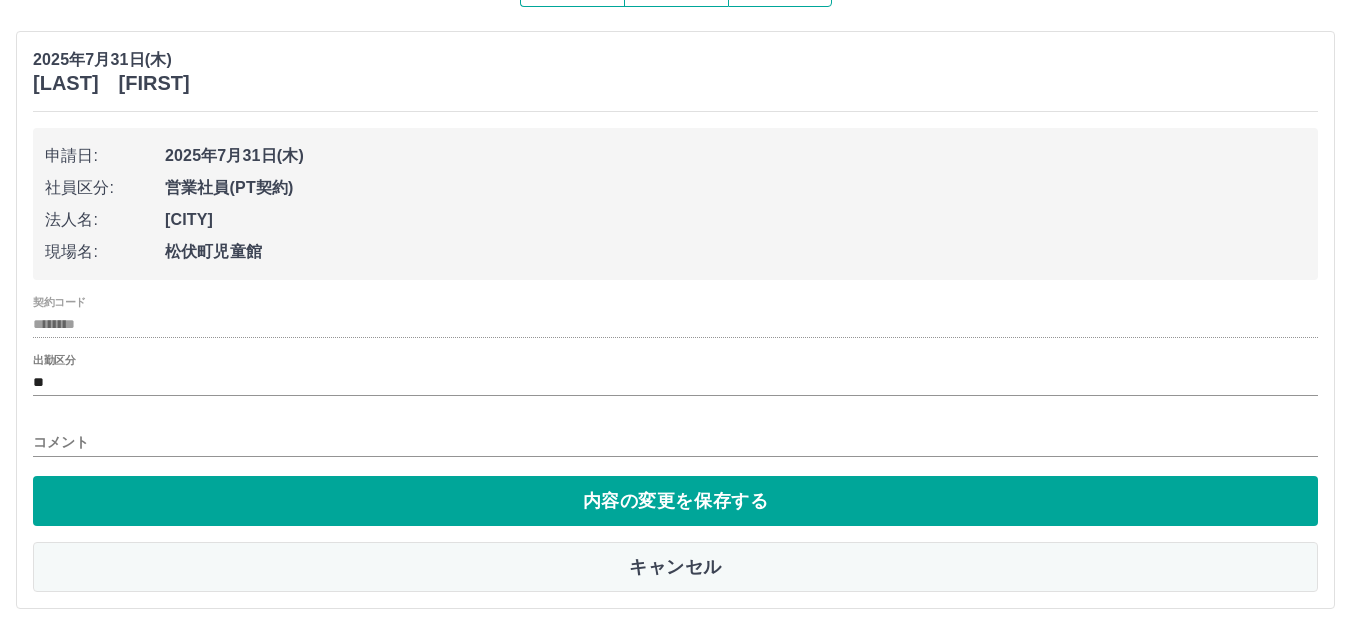 click on "キャンセル" at bounding box center (675, 567) 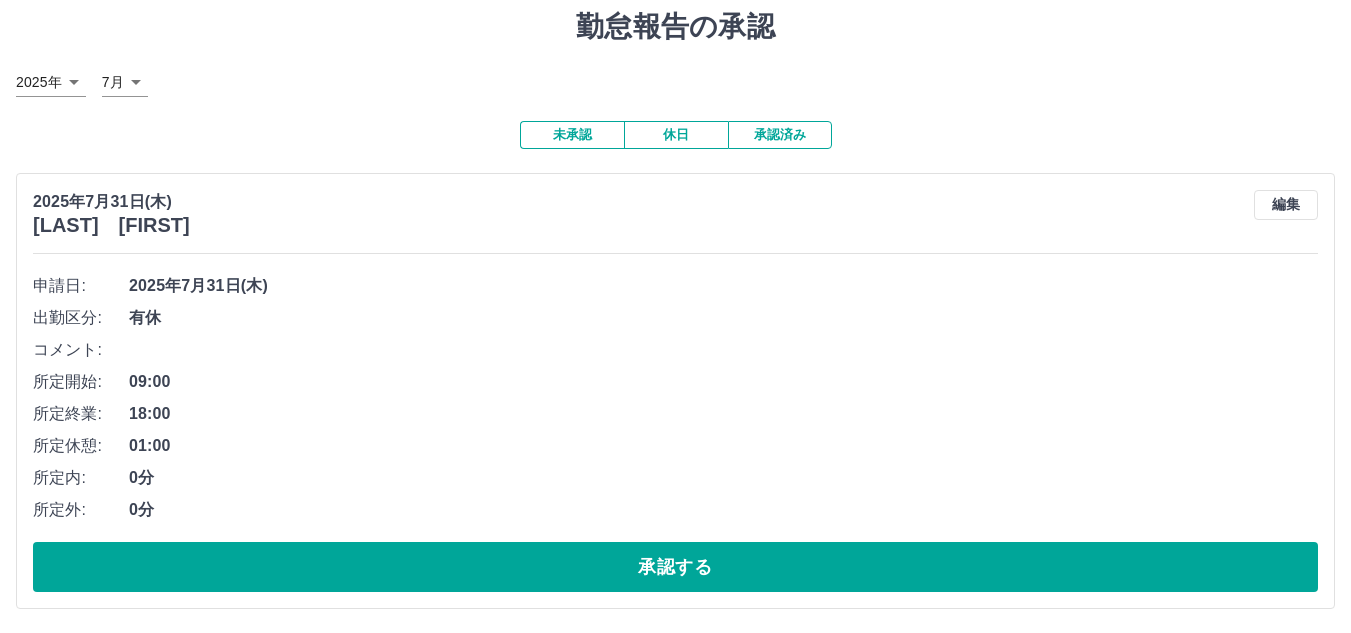 scroll, scrollTop: 64, scrollLeft: 0, axis: vertical 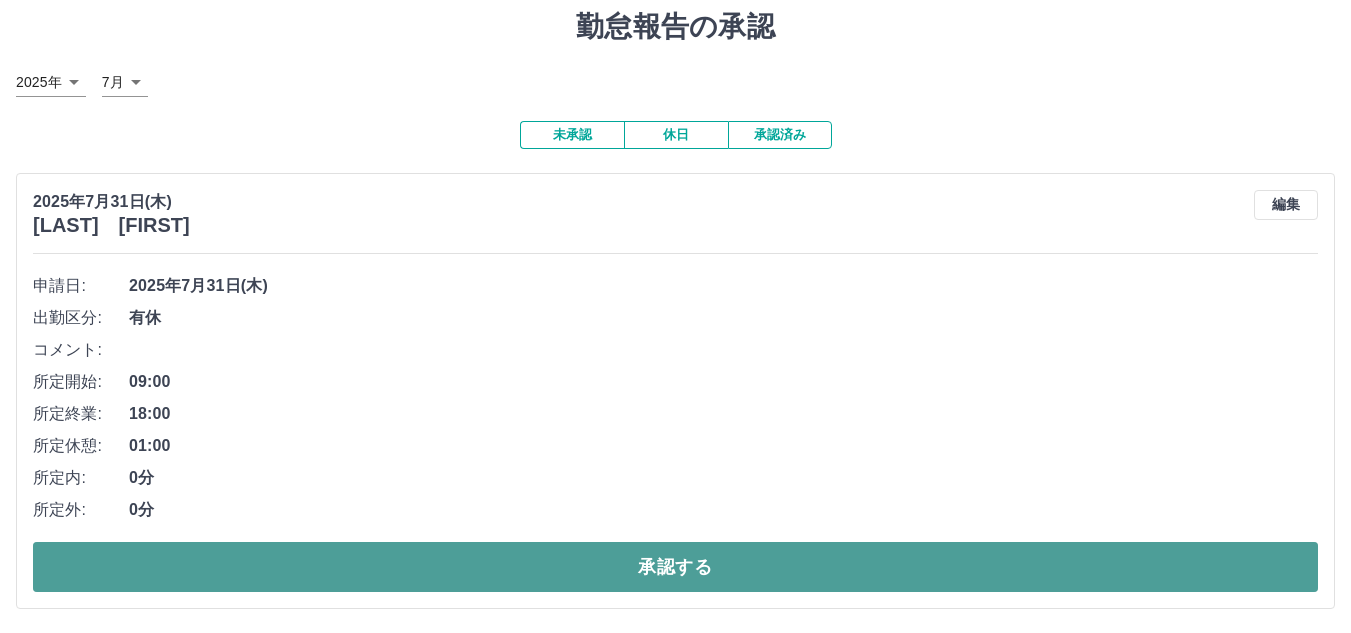 click on "承認する" at bounding box center (675, 567) 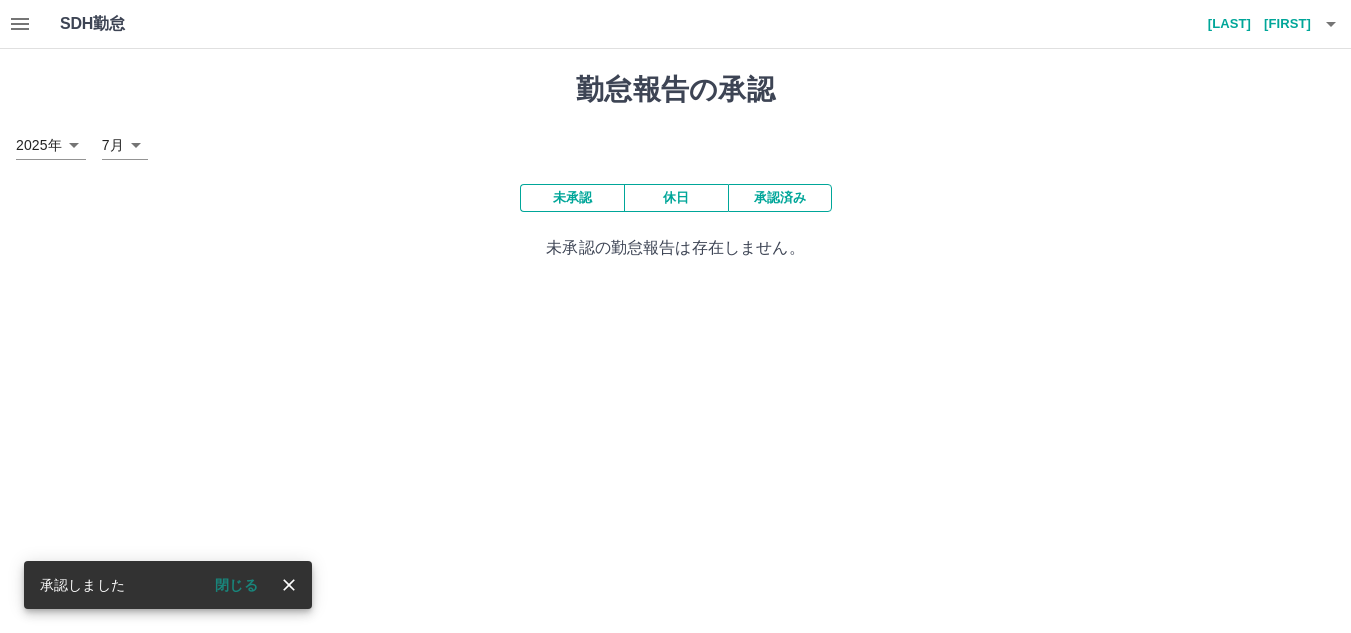 scroll, scrollTop: 0, scrollLeft: 0, axis: both 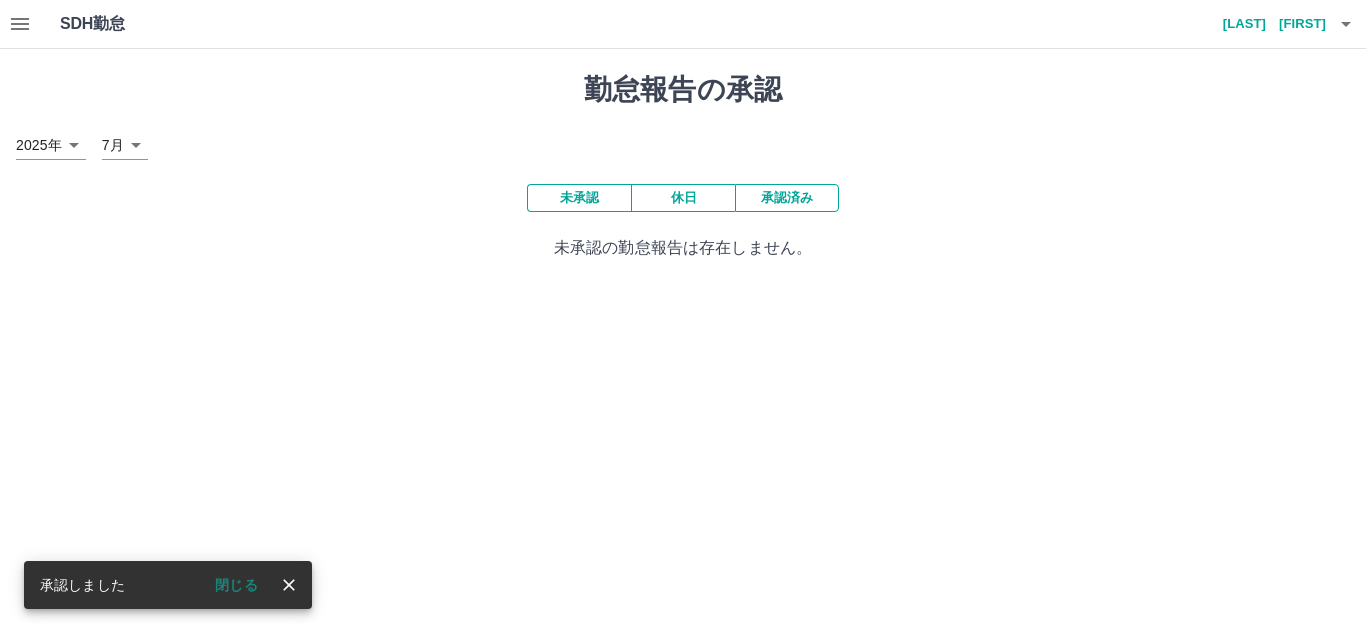 click on "SDH勤怠 [LAST]　[FIRST] 承認しました 閉じる 勤怠報告の承認 2025年 **** 7月 * 未承認 休日 承認済み 未承認の勤怠報告は存在しません。 SDH勤怠" at bounding box center (683, 142) 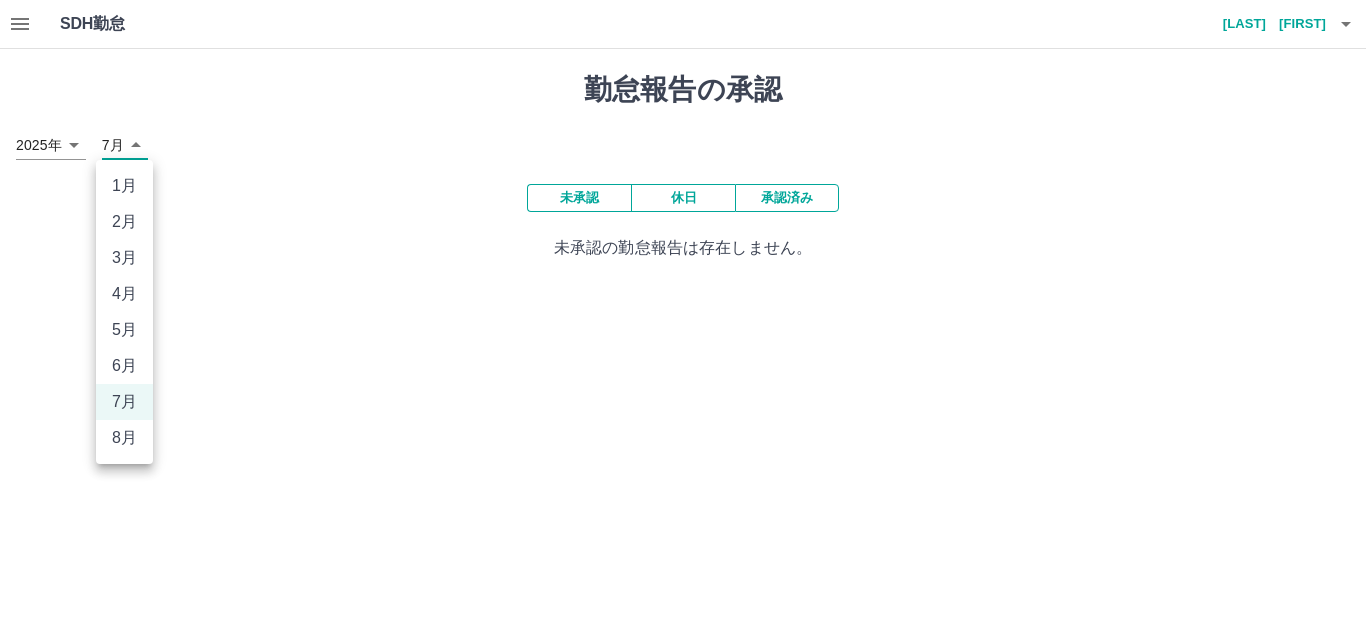 click on "8月" at bounding box center [124, 438] 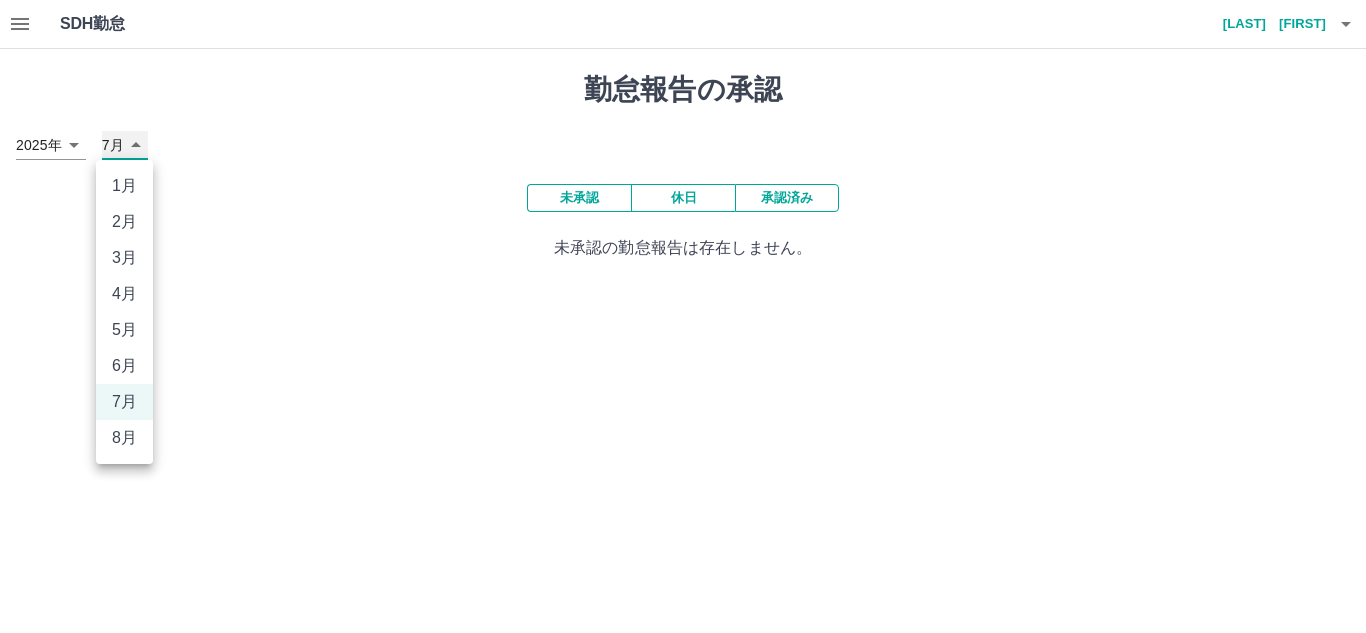type on "*" 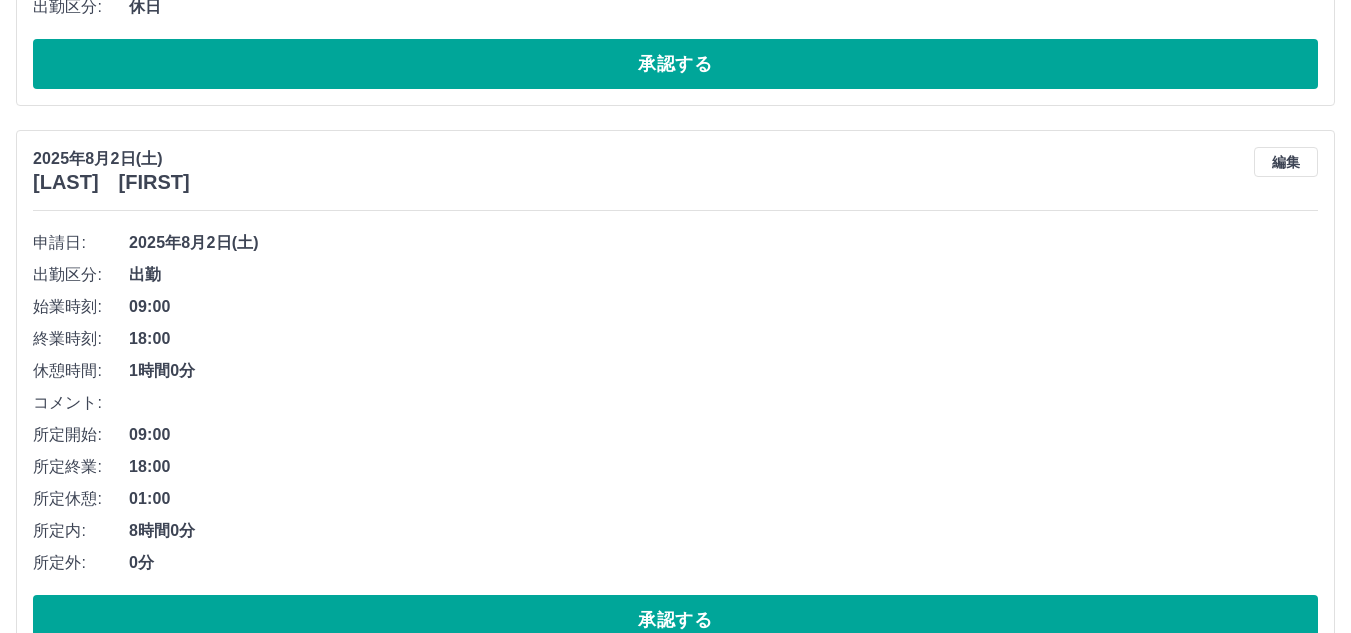 scroll, scrollTop: 4015, scrollLeft: 0, axis: vertical 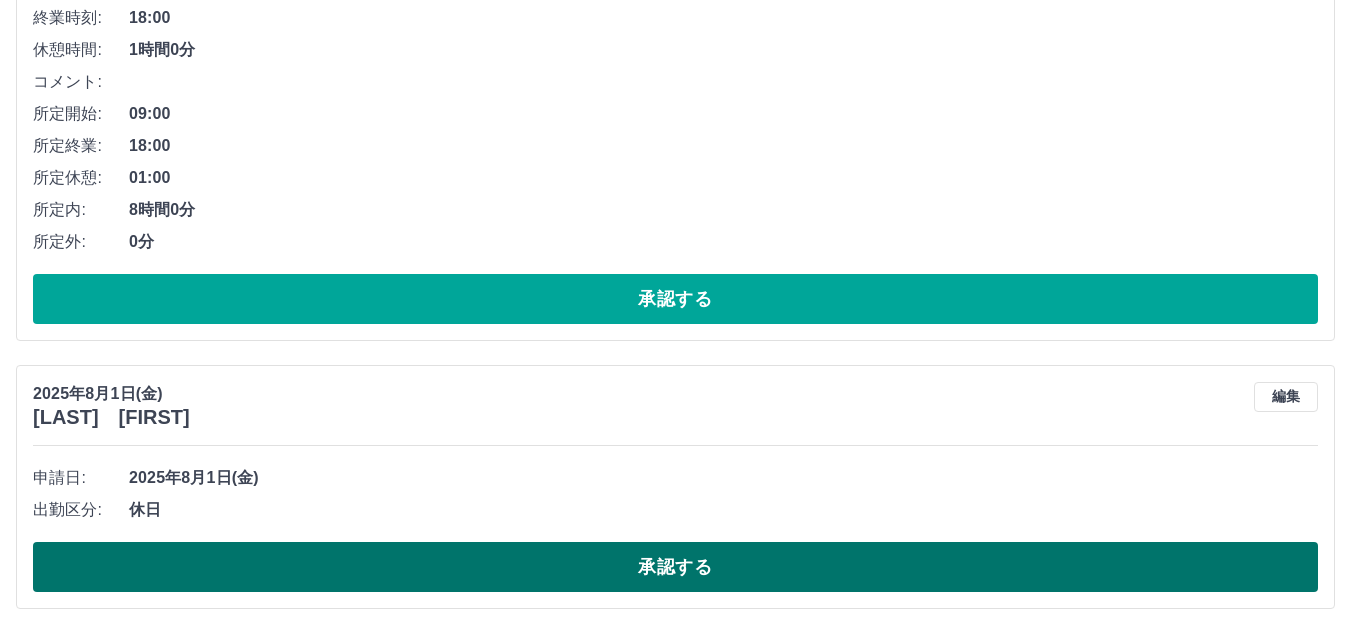 click on "承認する" at bounding box center (675, 567) 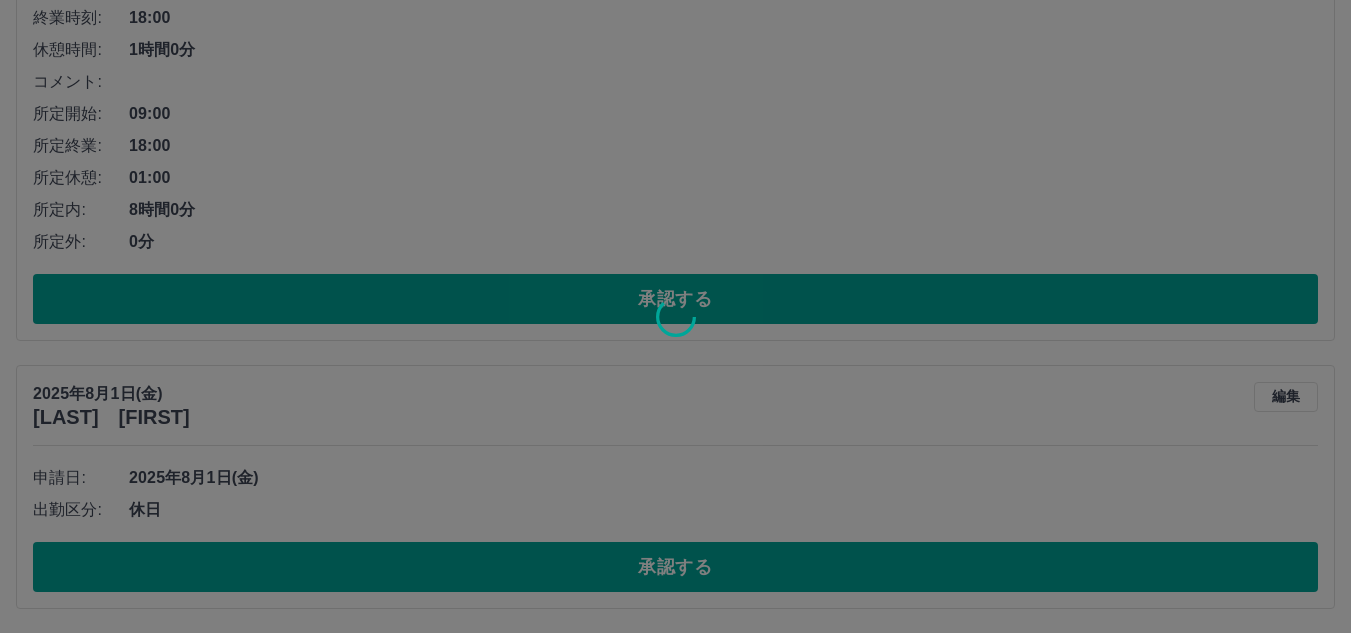 scroll, scrollTop: 3747, scrollLeft: 0, axis: vertical 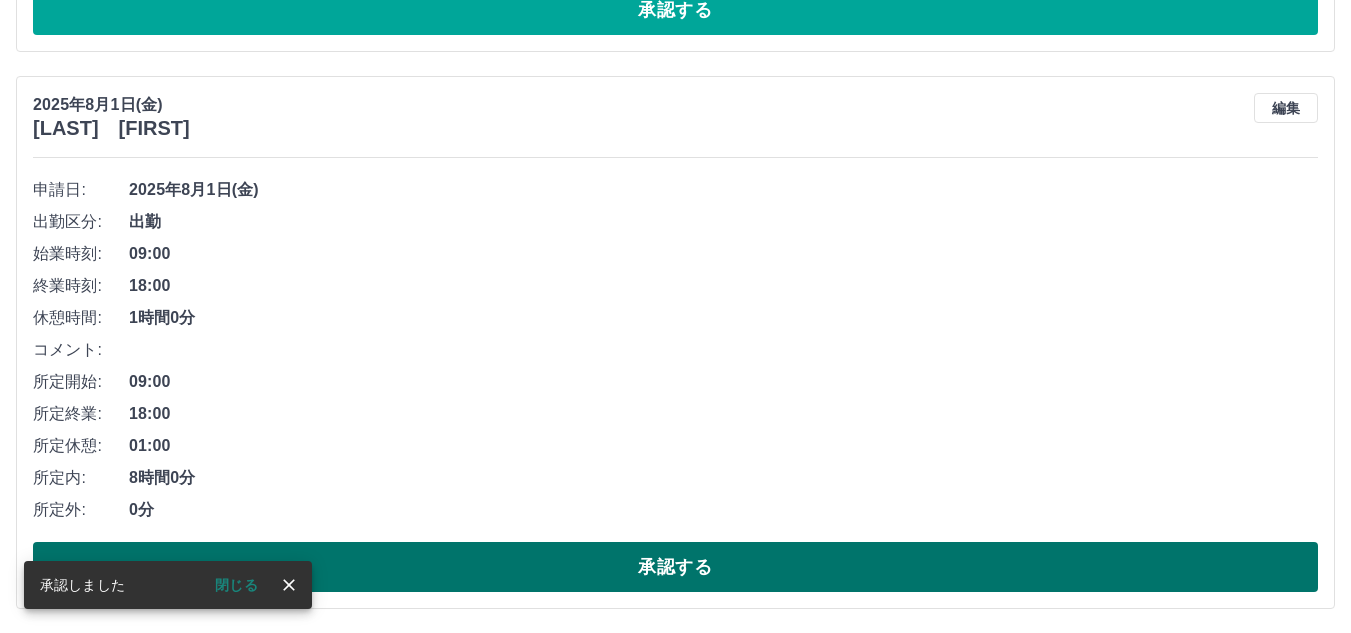 click on "承認する" at bounding box center (675, 567) 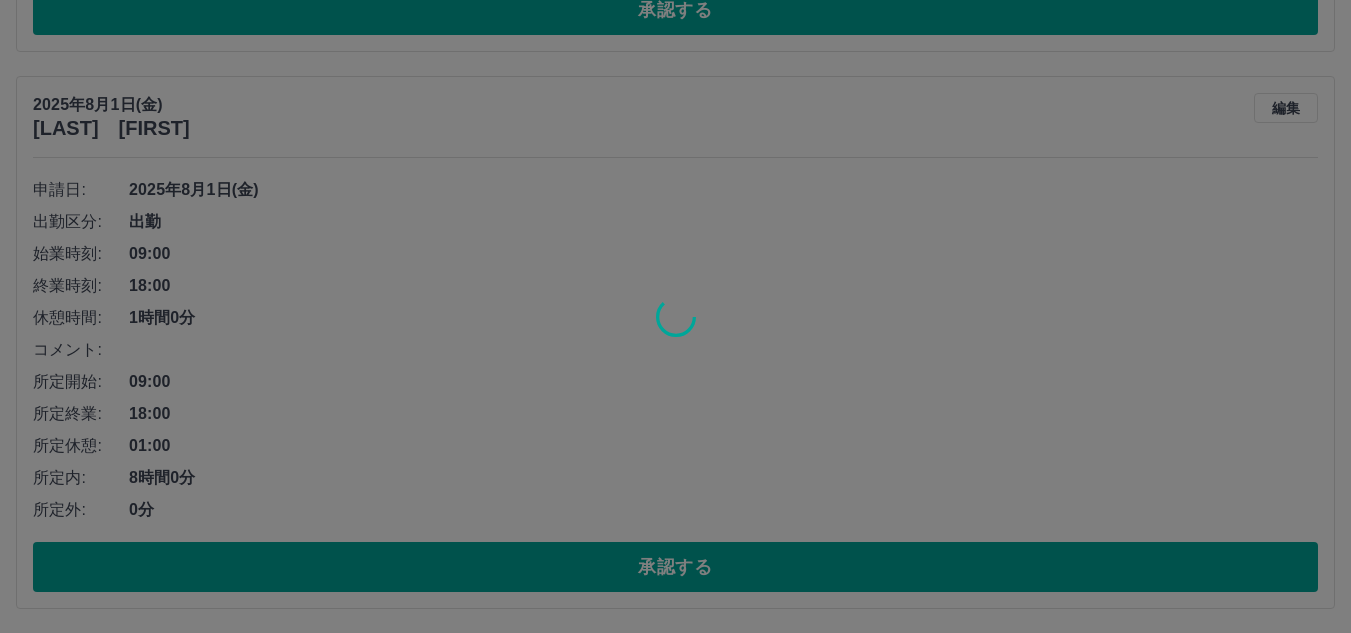 scroll, scrollTop: 3190, scrollLeft: 0, axis: vertical 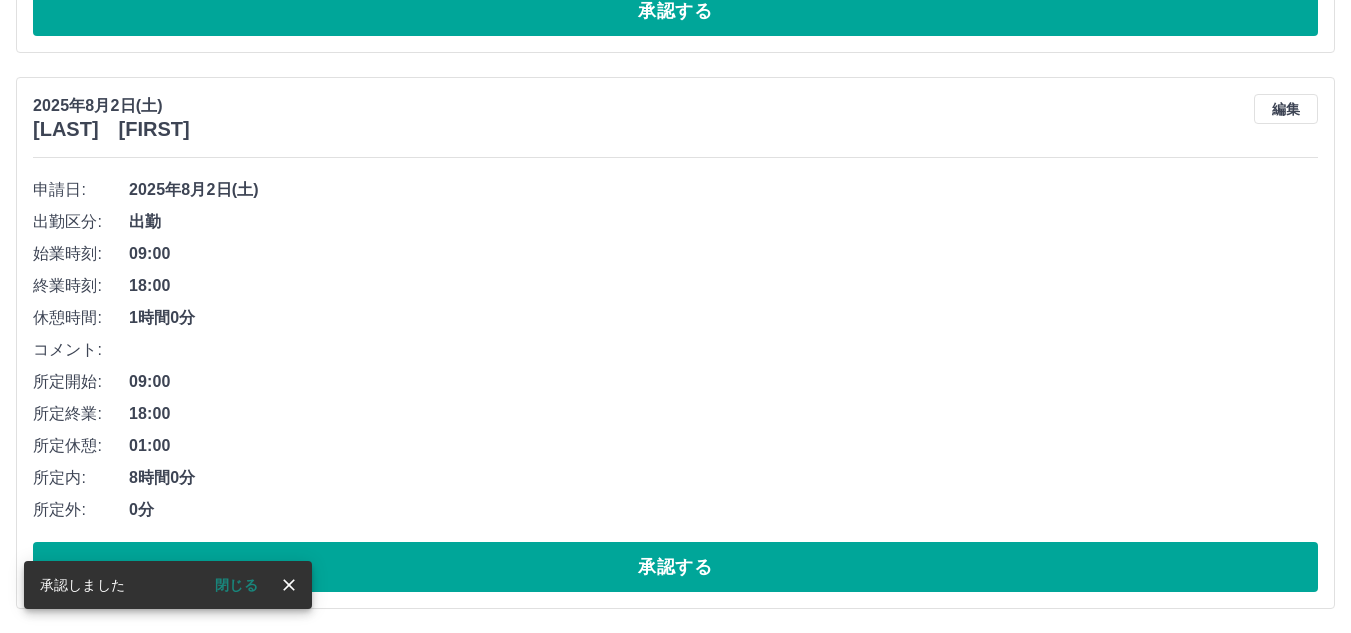 click on "承認する" at bounding box center (675, 567) 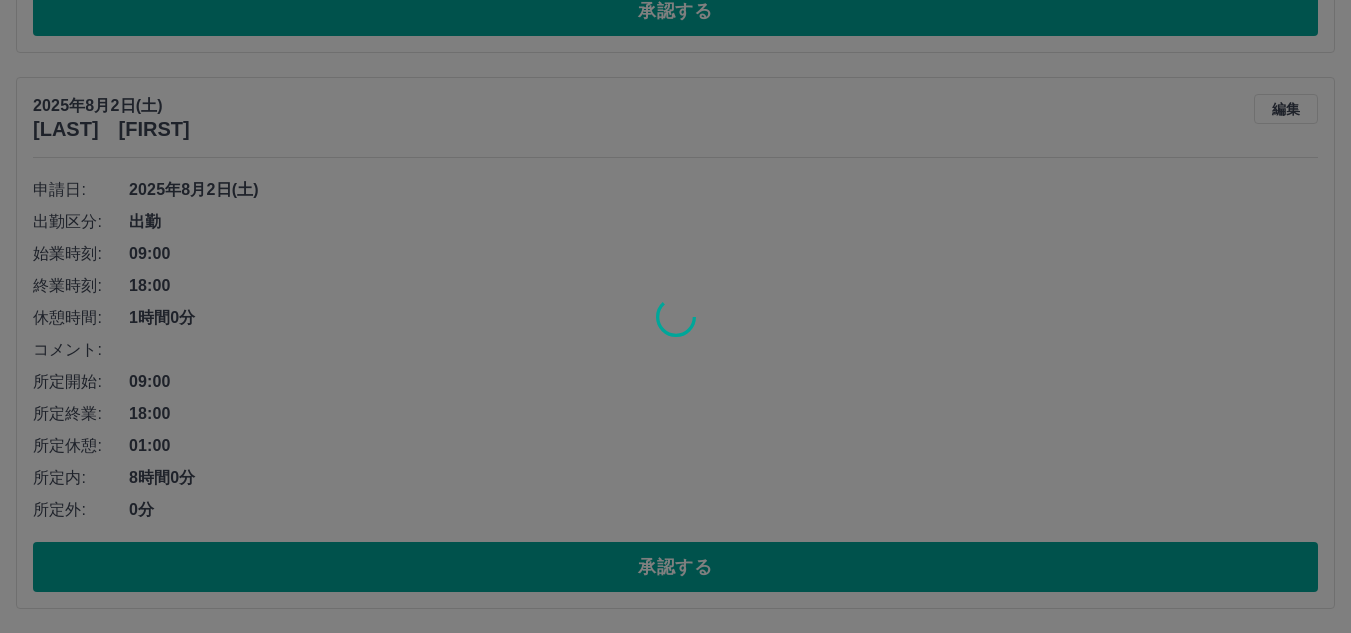 scroll, scrollTop: 2634, scrollLeft: 0, axis: vertical 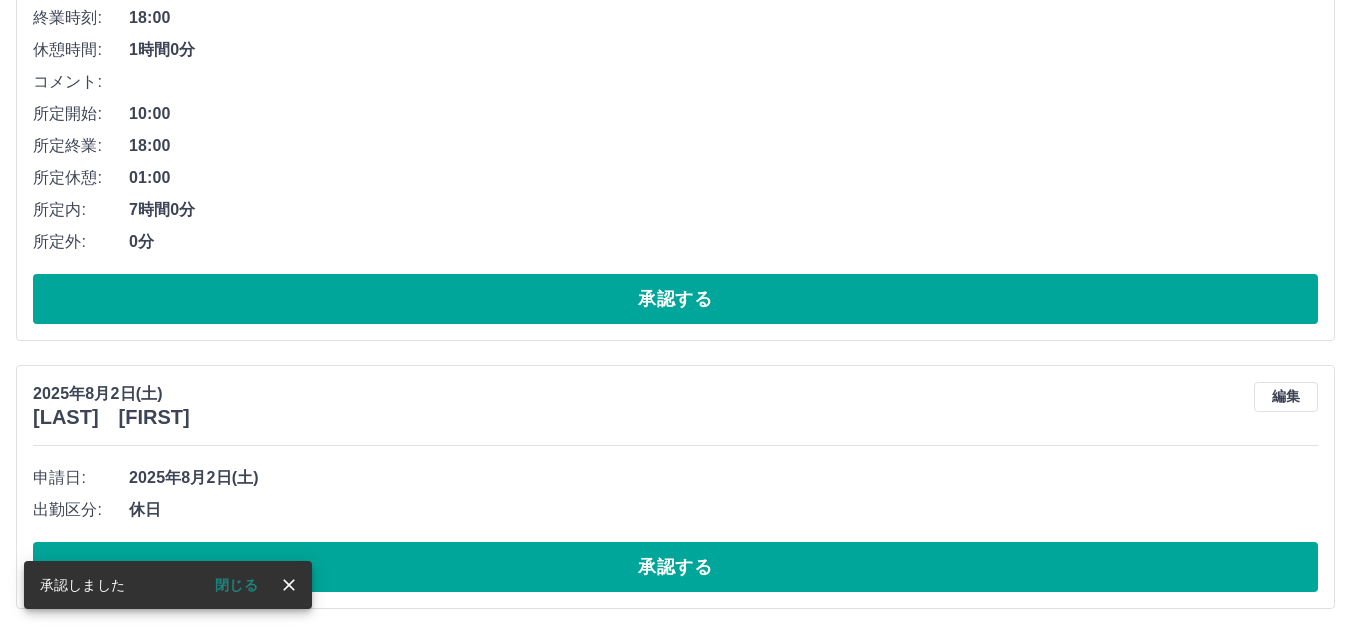 click on "承認する" at bounding box center [675, 567] 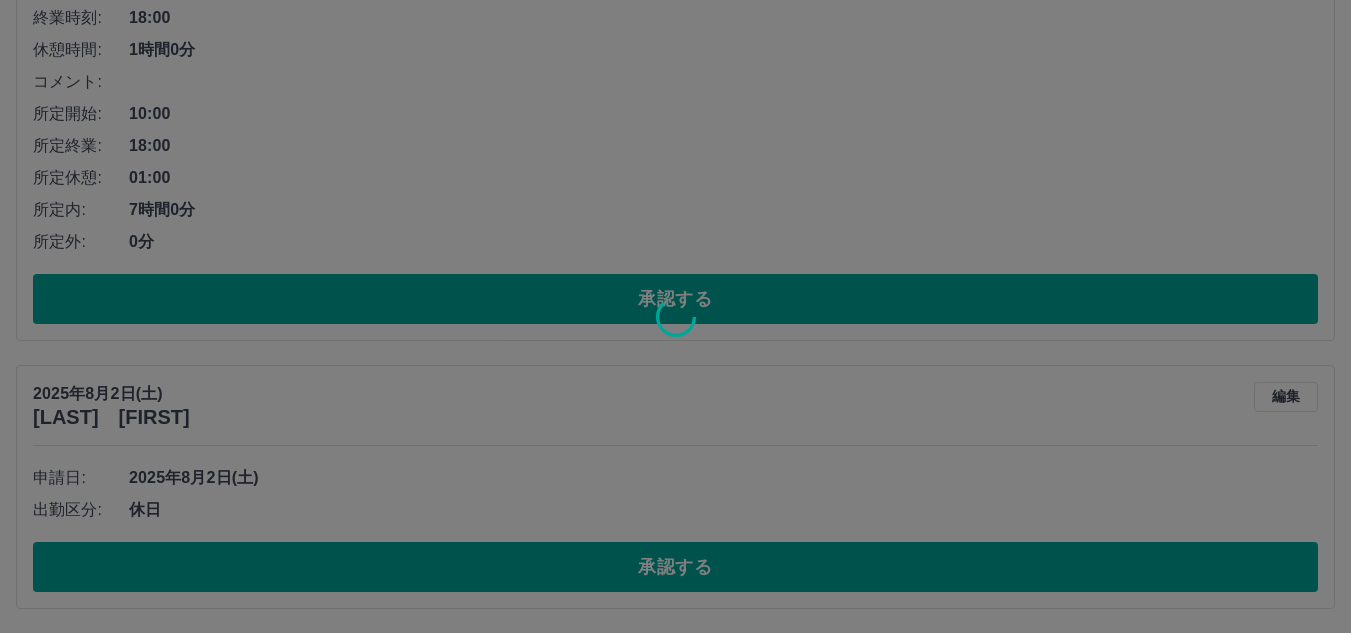 scroll, scrollTop: 2366, scrollLeft: 0, axis: vertical 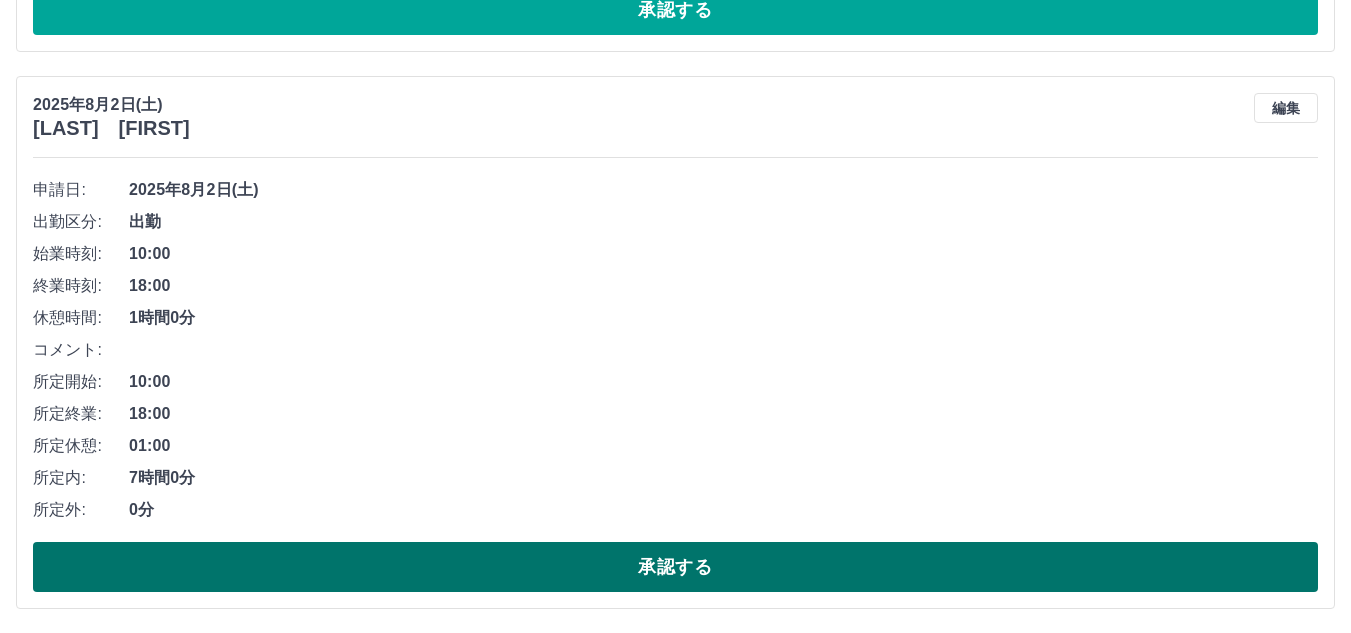 click on "承認する" at bounding box center [675, 567] 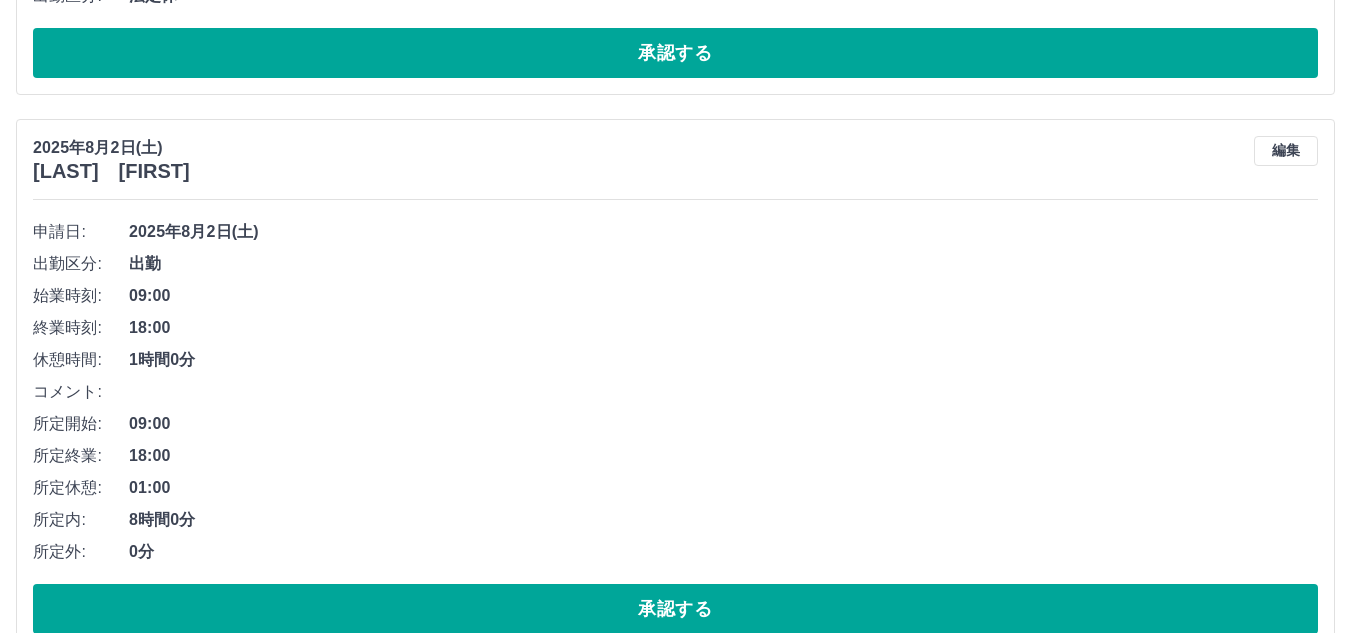 scroll, scrollTop: 1209, scrollLeft: 0, axis: vertical 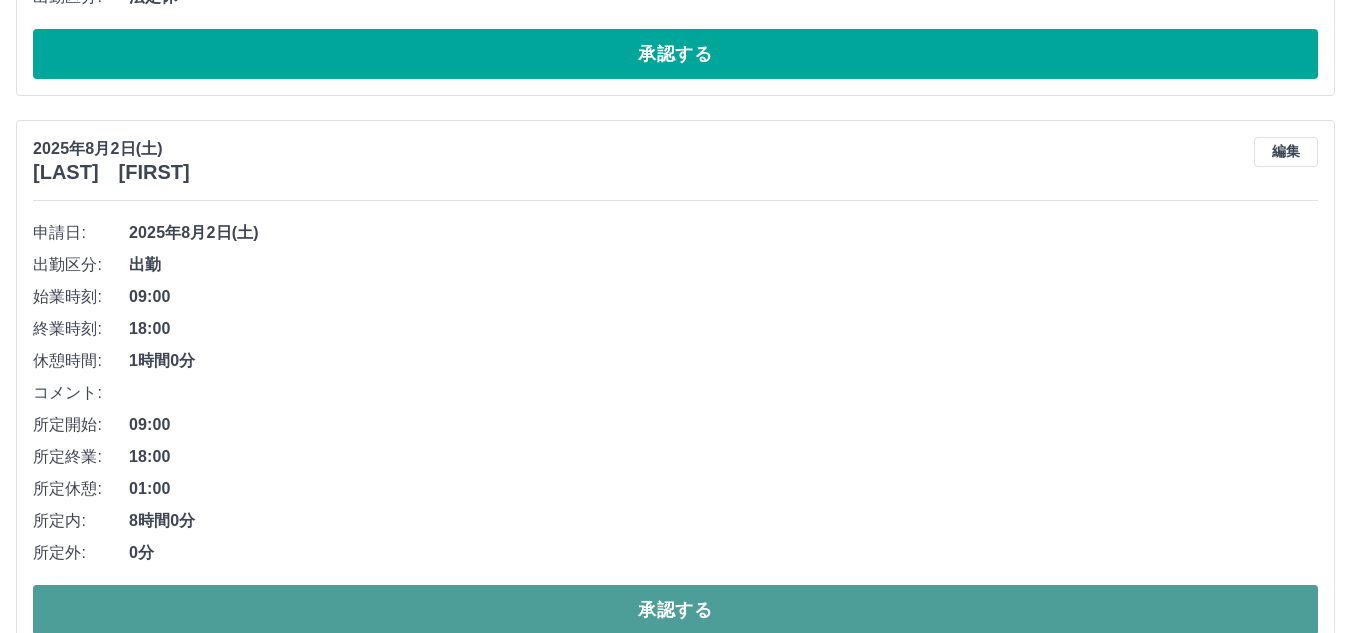 click on "承認する" at bounding box center [675, 610] 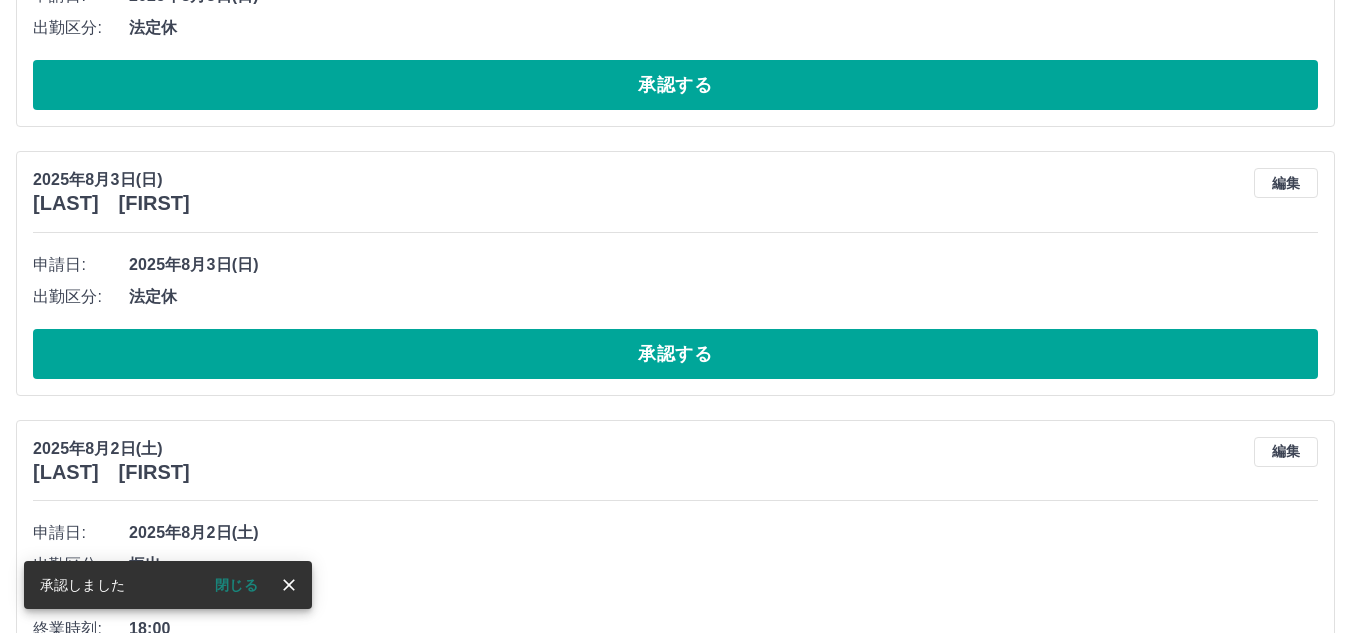 scroll, scrollTop: 809, scrollLeft: 0, axis: vertical 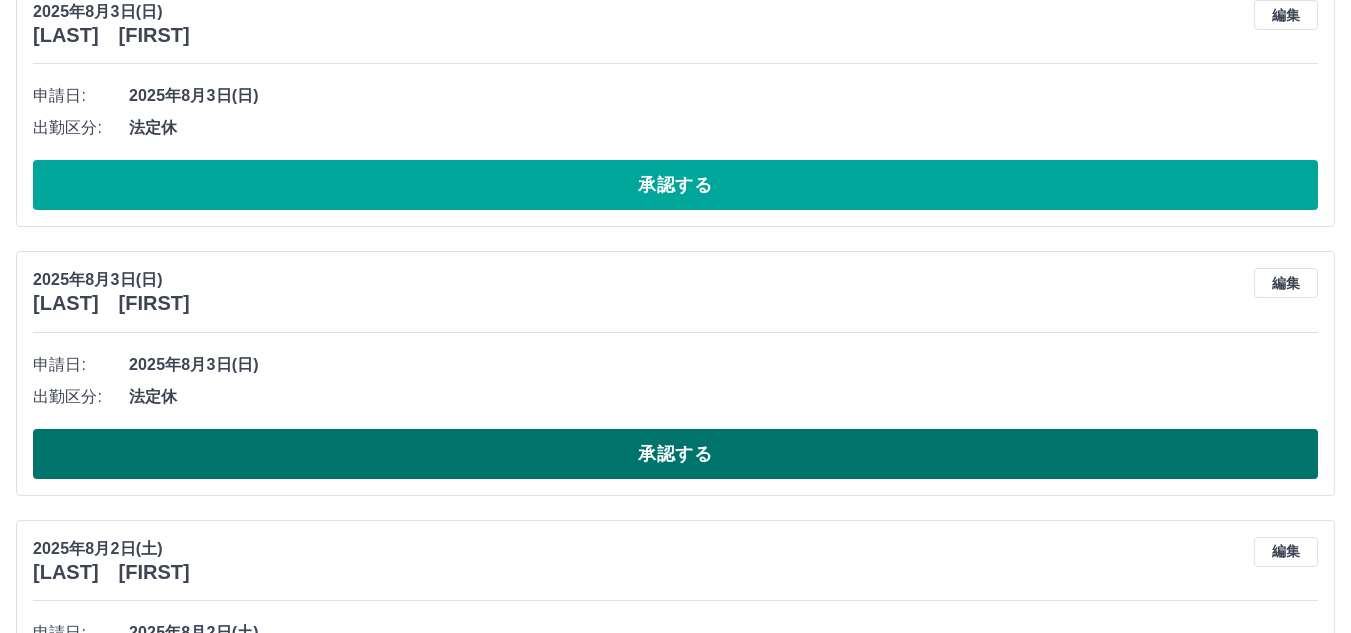 click on "承認する" at bounding box center (675, 454) 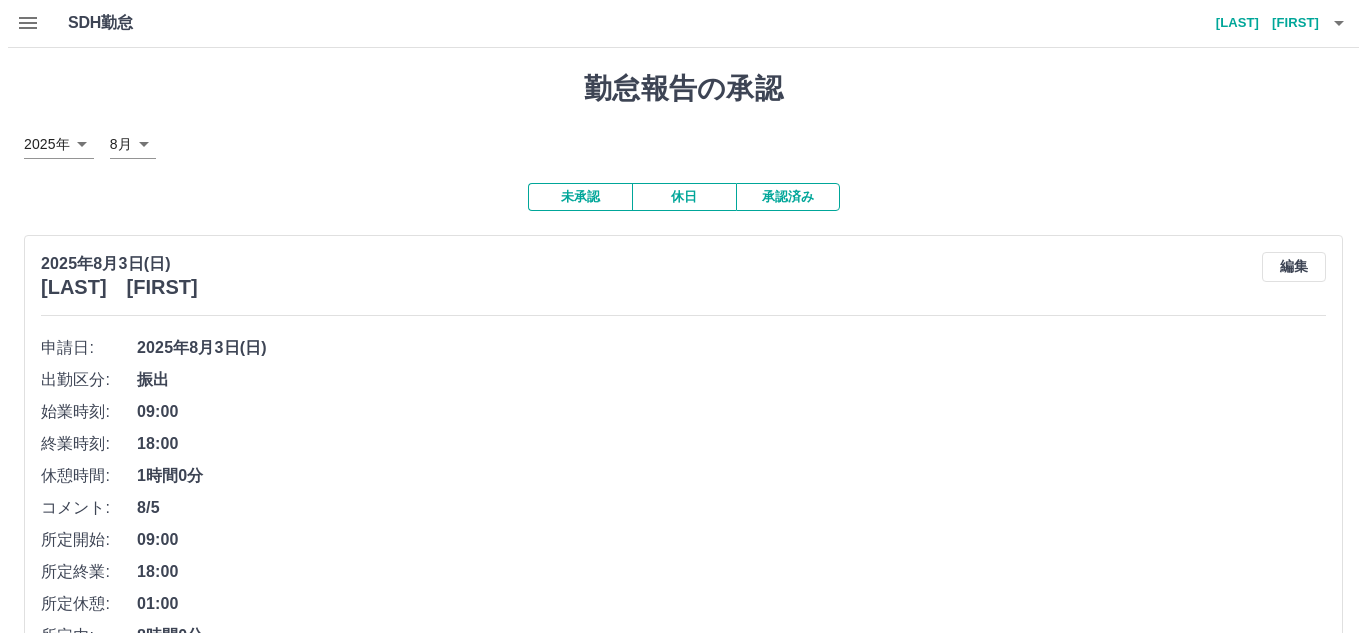 scroll, scrollTop: 0, scrollLeft: 0, axis: both 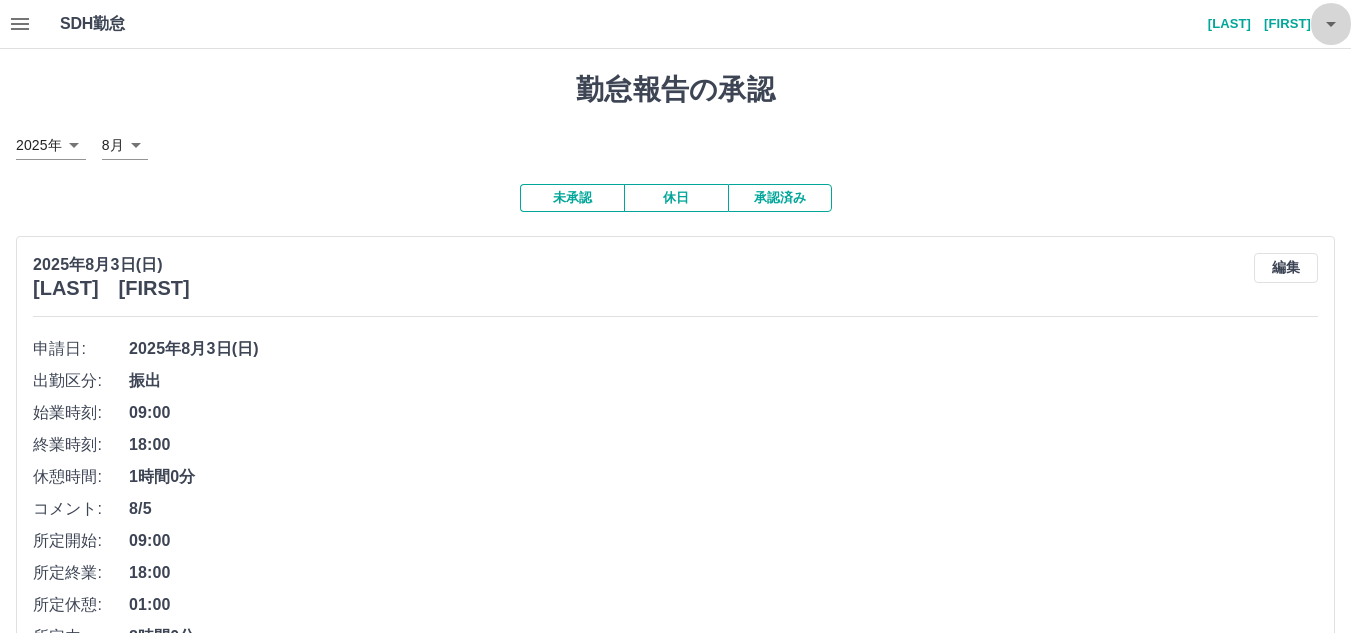 click at bounding box center [1331, 24] 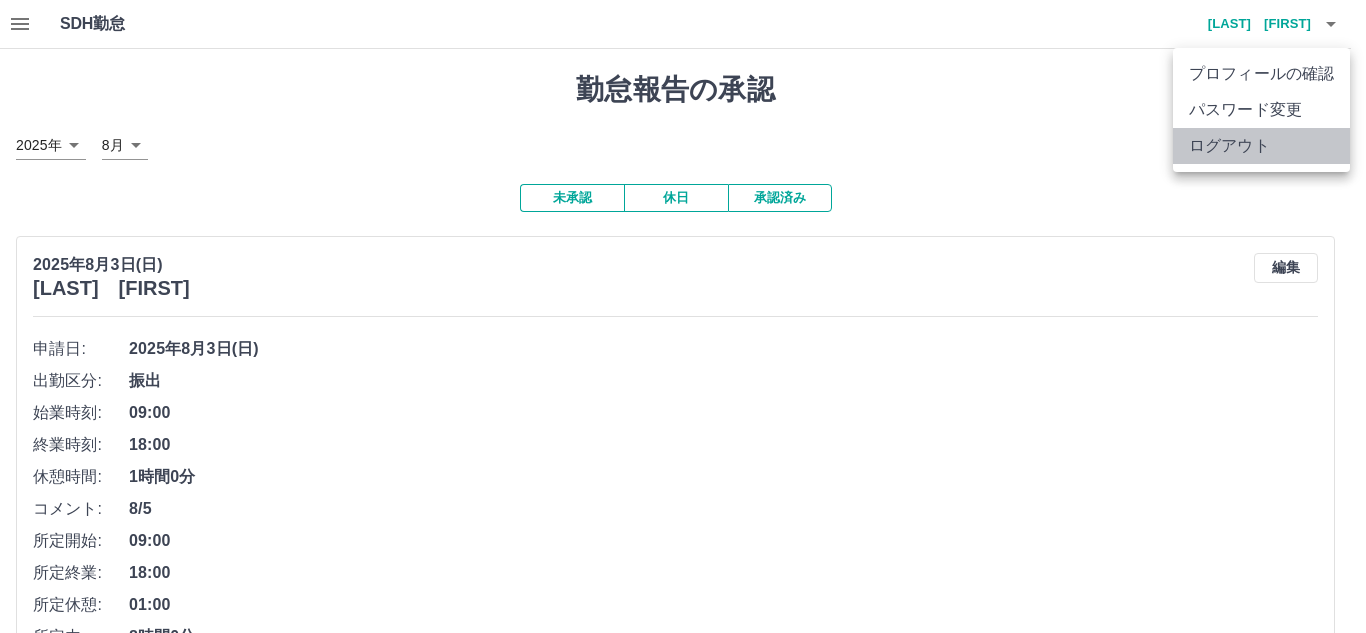 click on "ログアウト" at bounding box center [1261, 146] 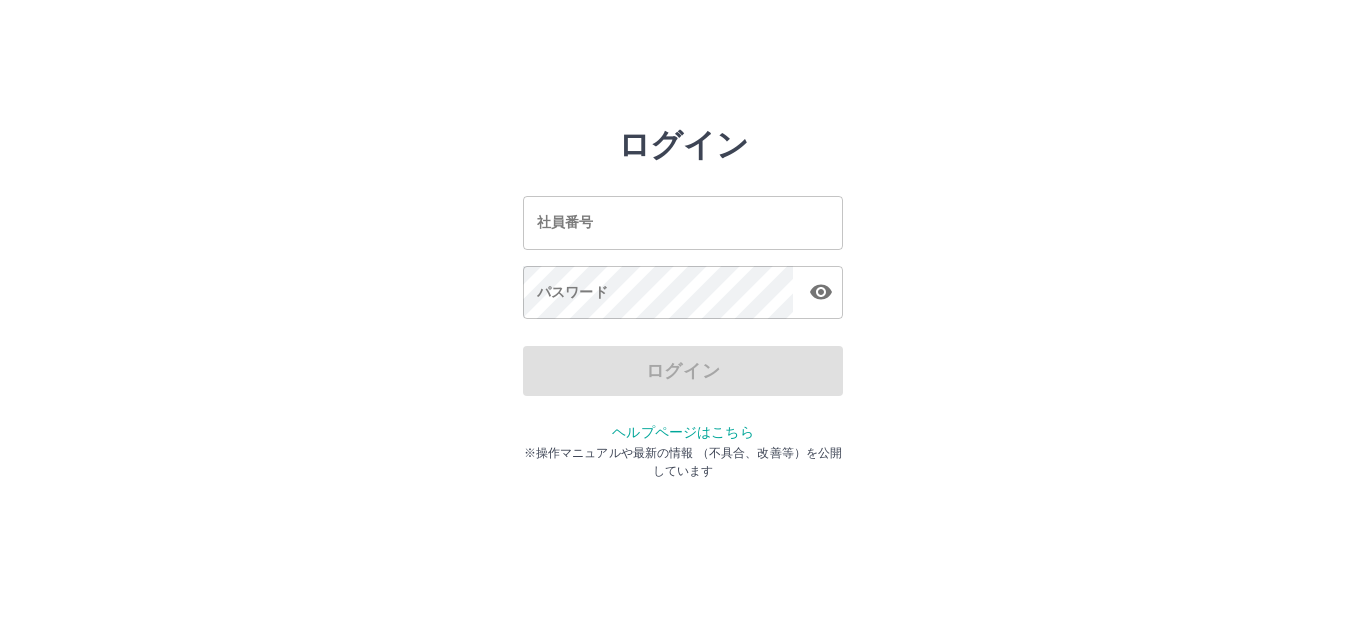 scroll, scrollTop: 0, scrollLeft: 0, axis: both 